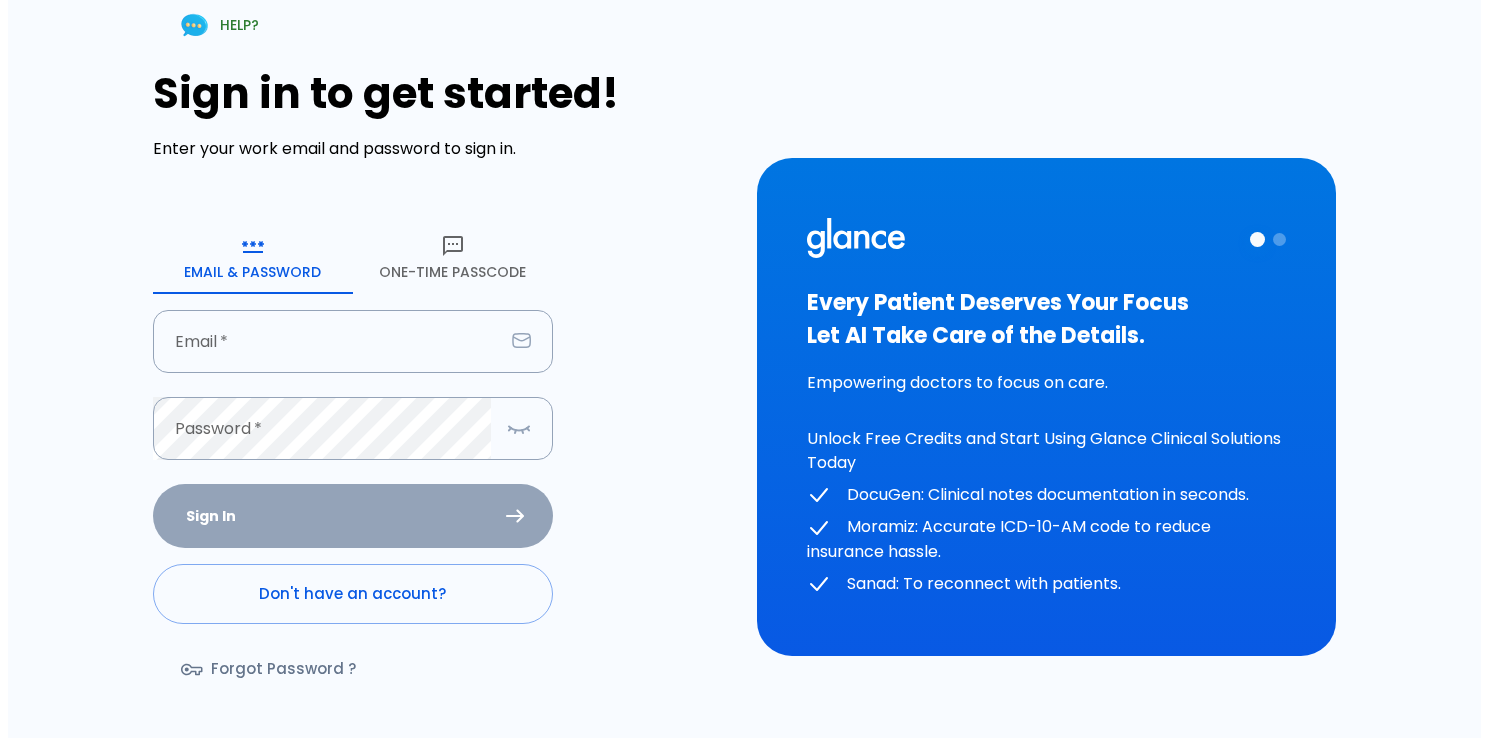 scroll, scrollTop: 0, scrollLeft: 0, axis: both 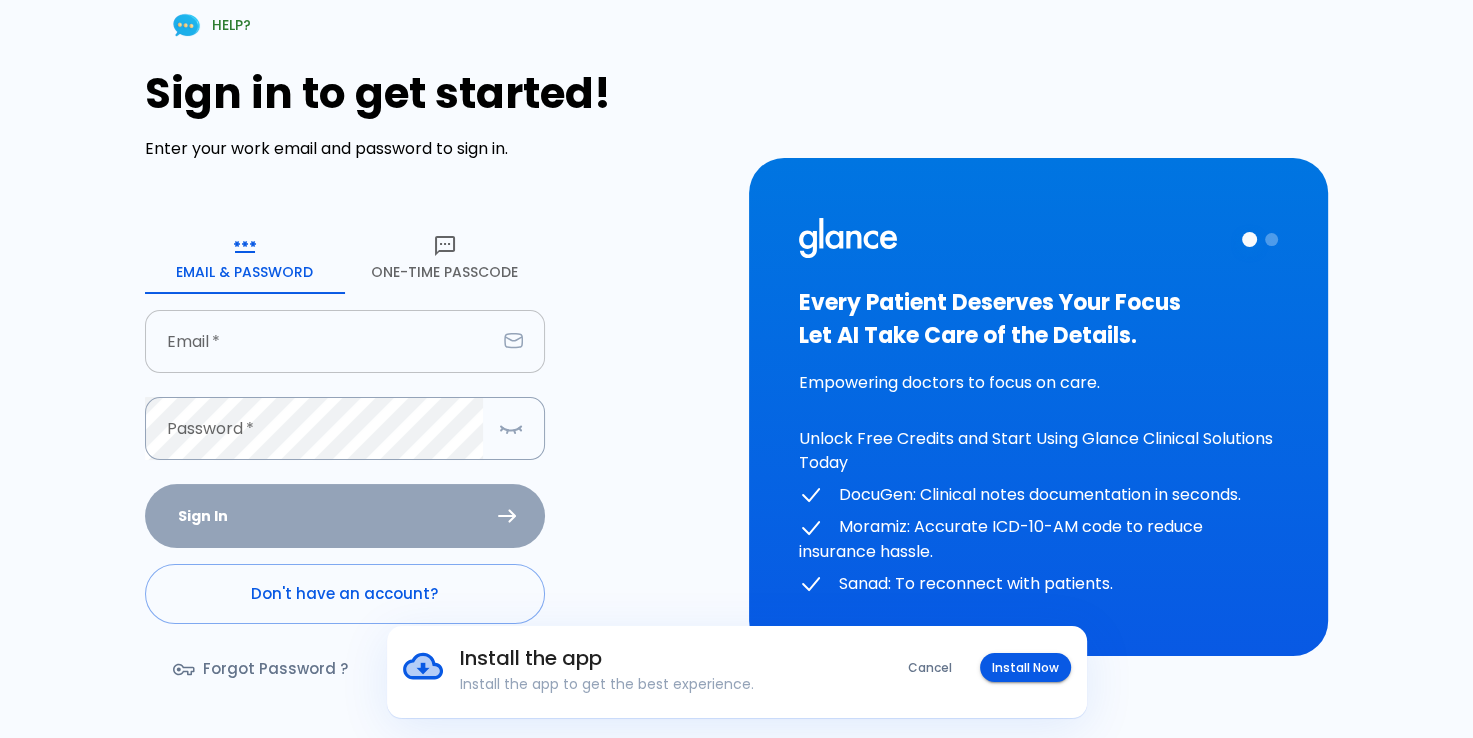 click at bounding box center (320, 341) 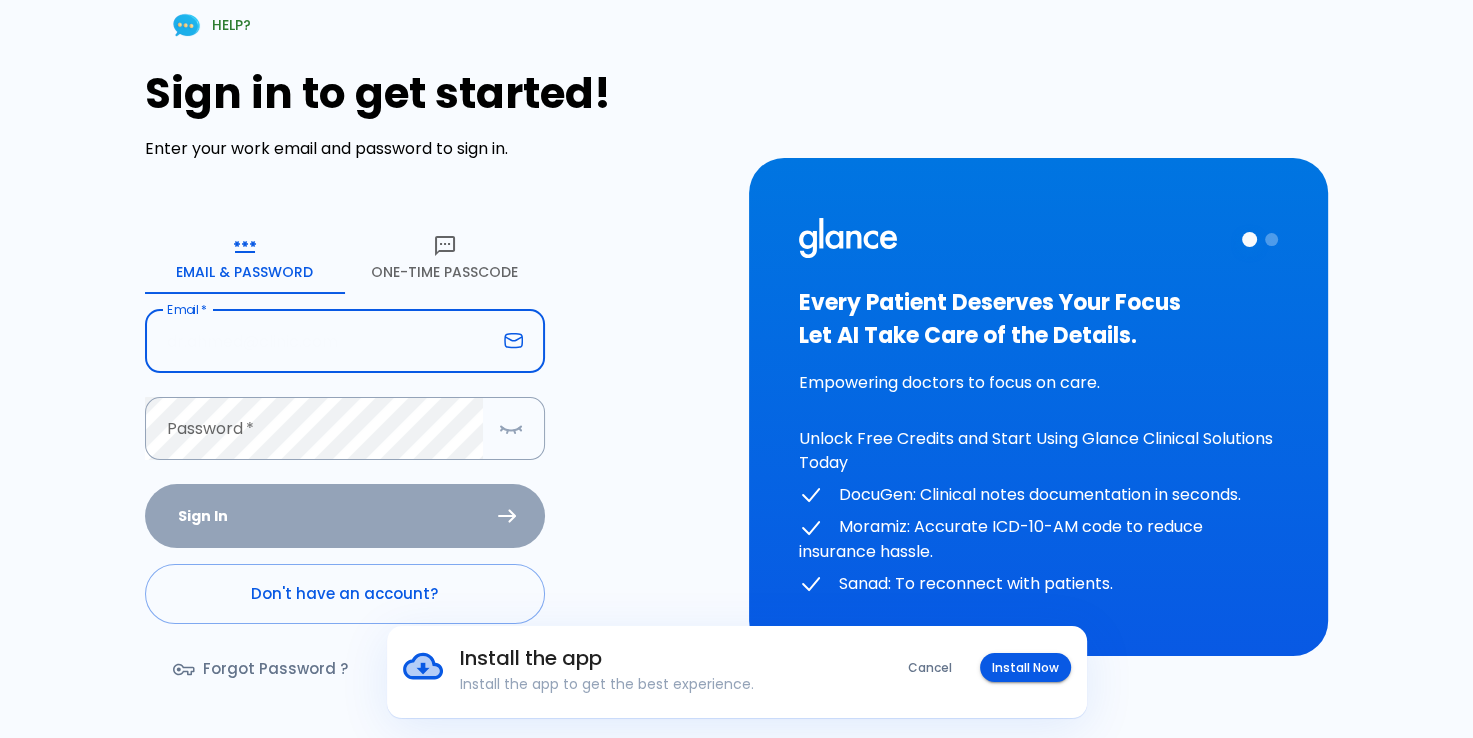 paste on "riyadhbank_demo@glance.care" 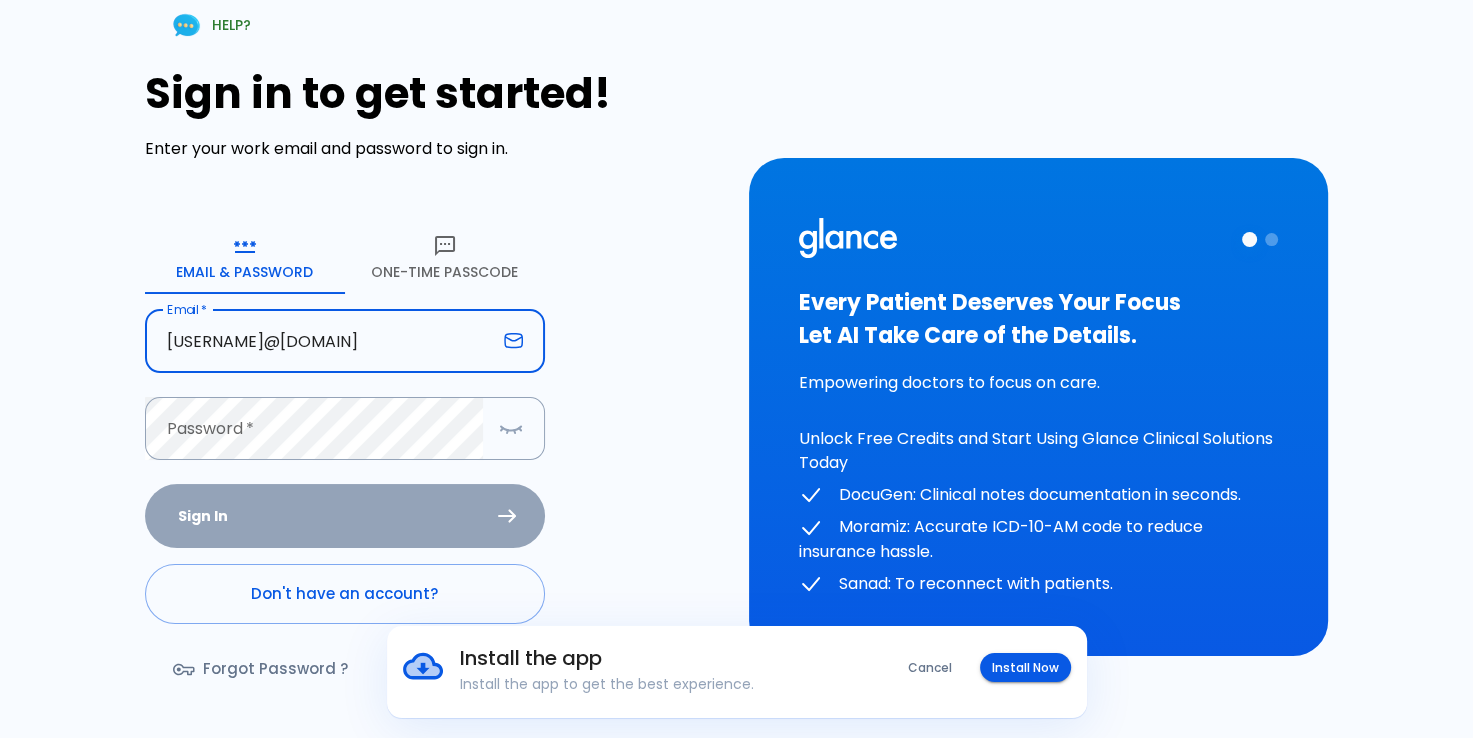 type on "riyadhbank_demo@glance.care" 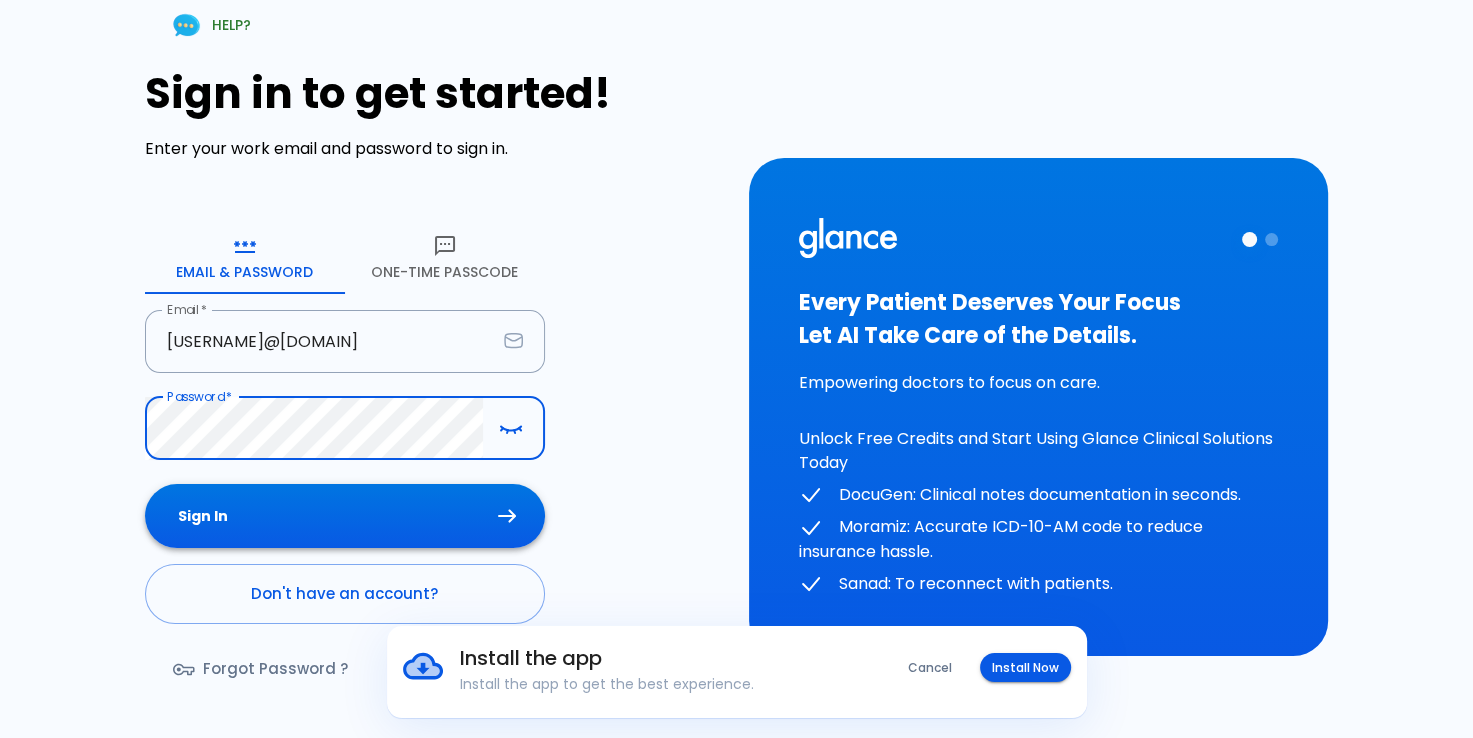 click on "Sign In" at bounding box center [345, 516] 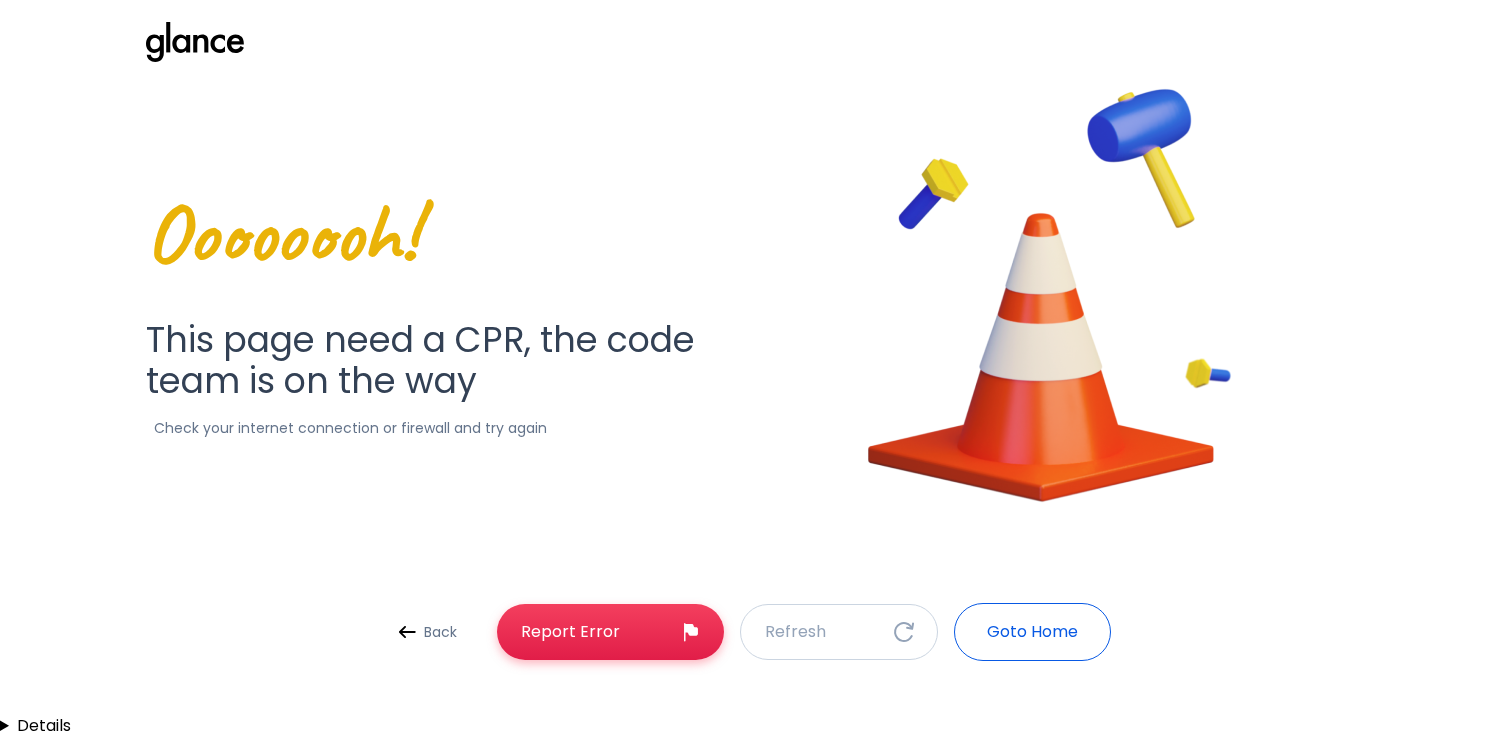 click on "Goto Home" at bounding box center [1032, 632] 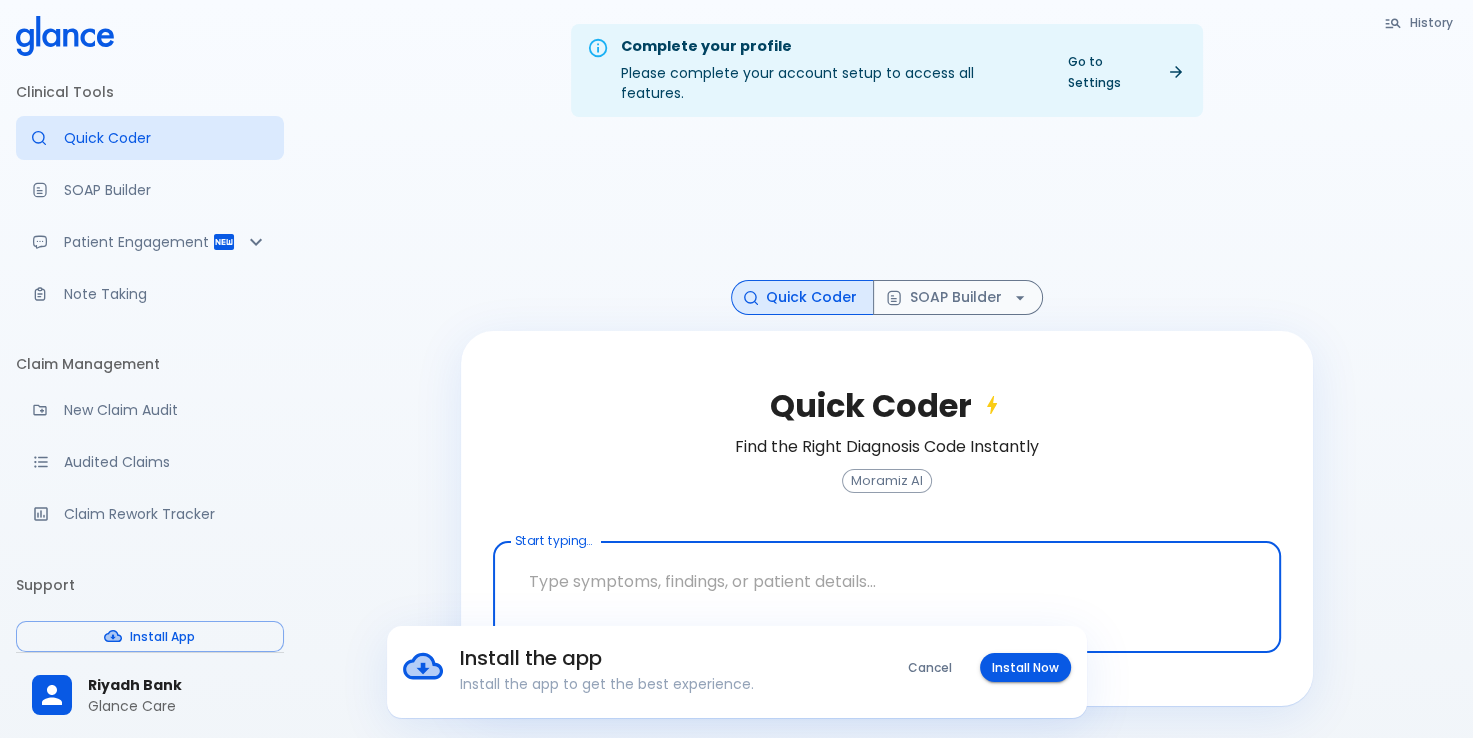 scroll, scrollTop: 48, scrollLeft: 0, axis: vertical 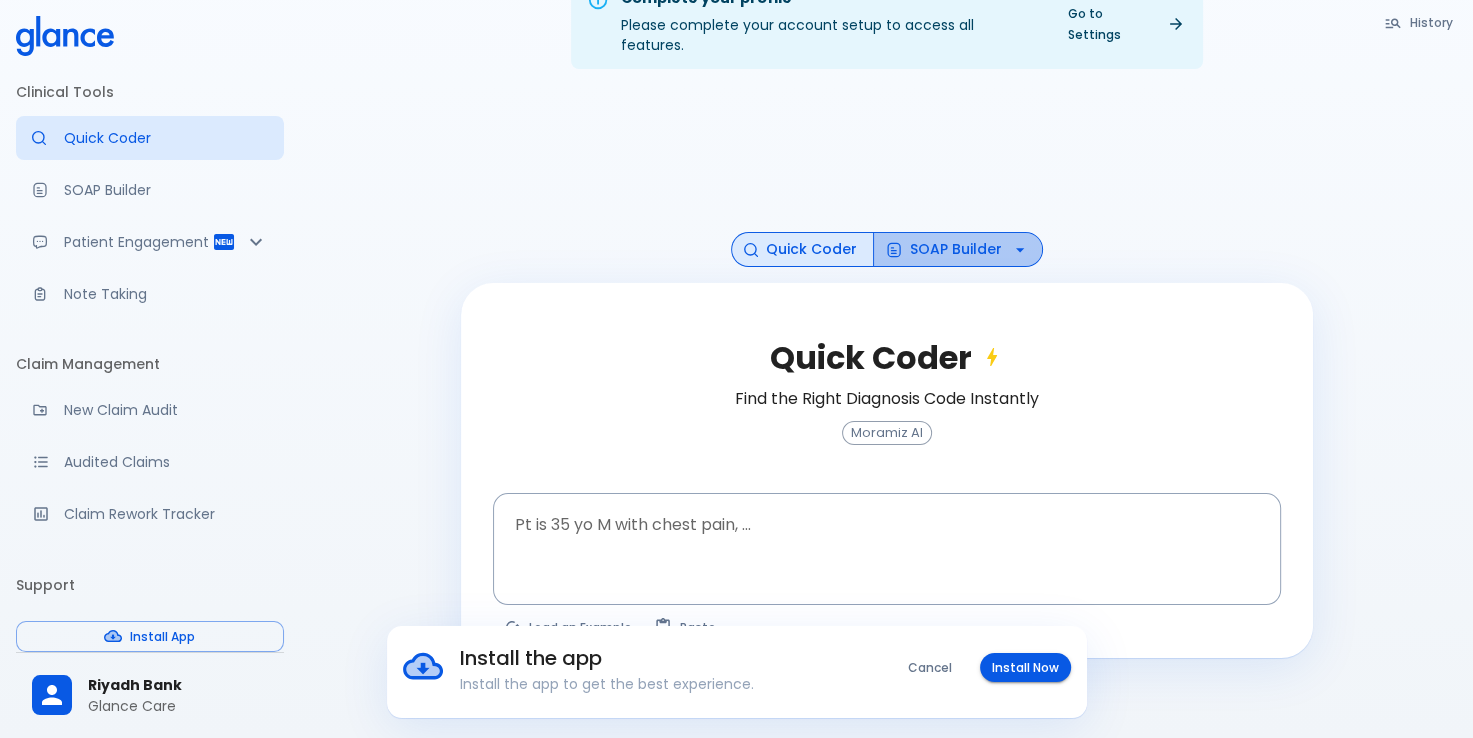 click on "SOAP Builder" at bounding box center [958, 249] 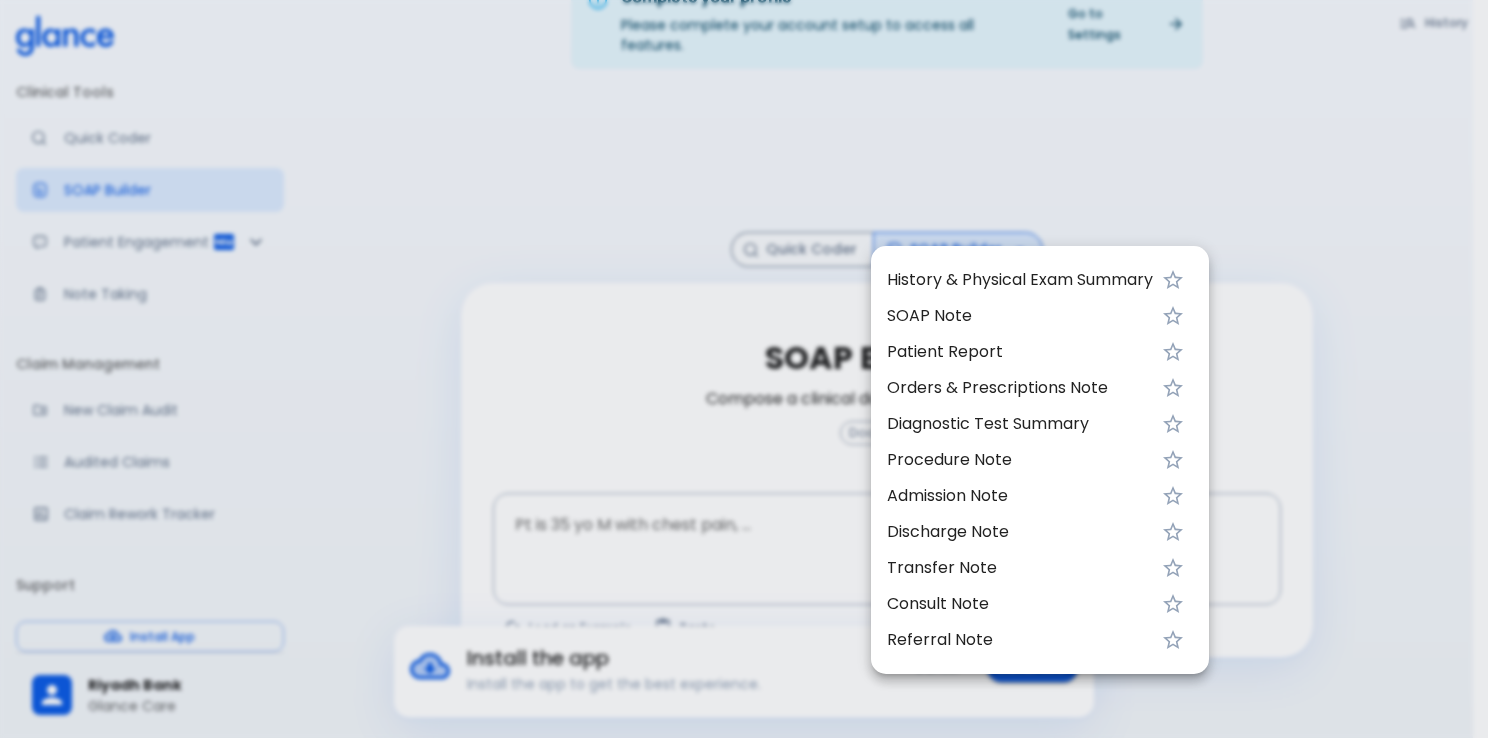 click at bounding box center [744, 369] 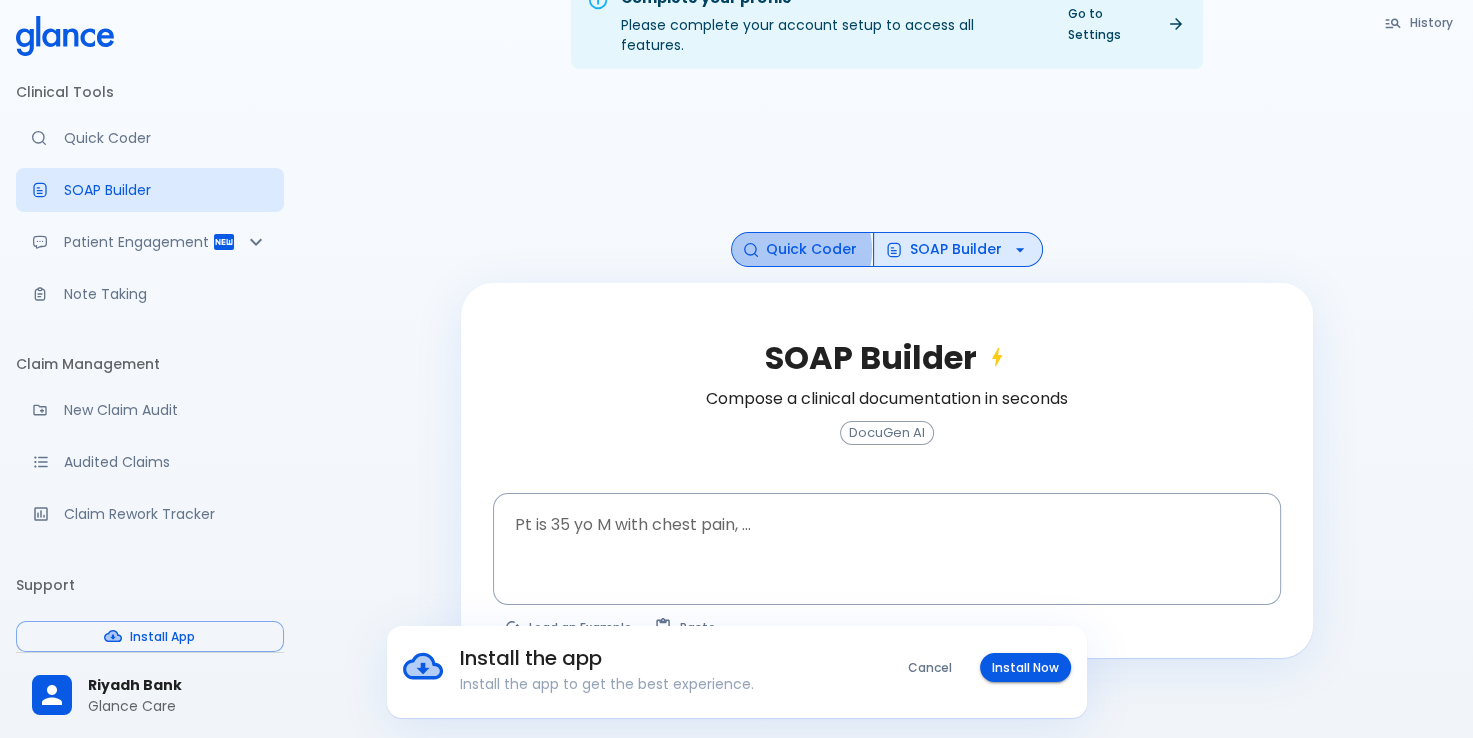 click on "Quick Coder" at bounding box center [802, 249] 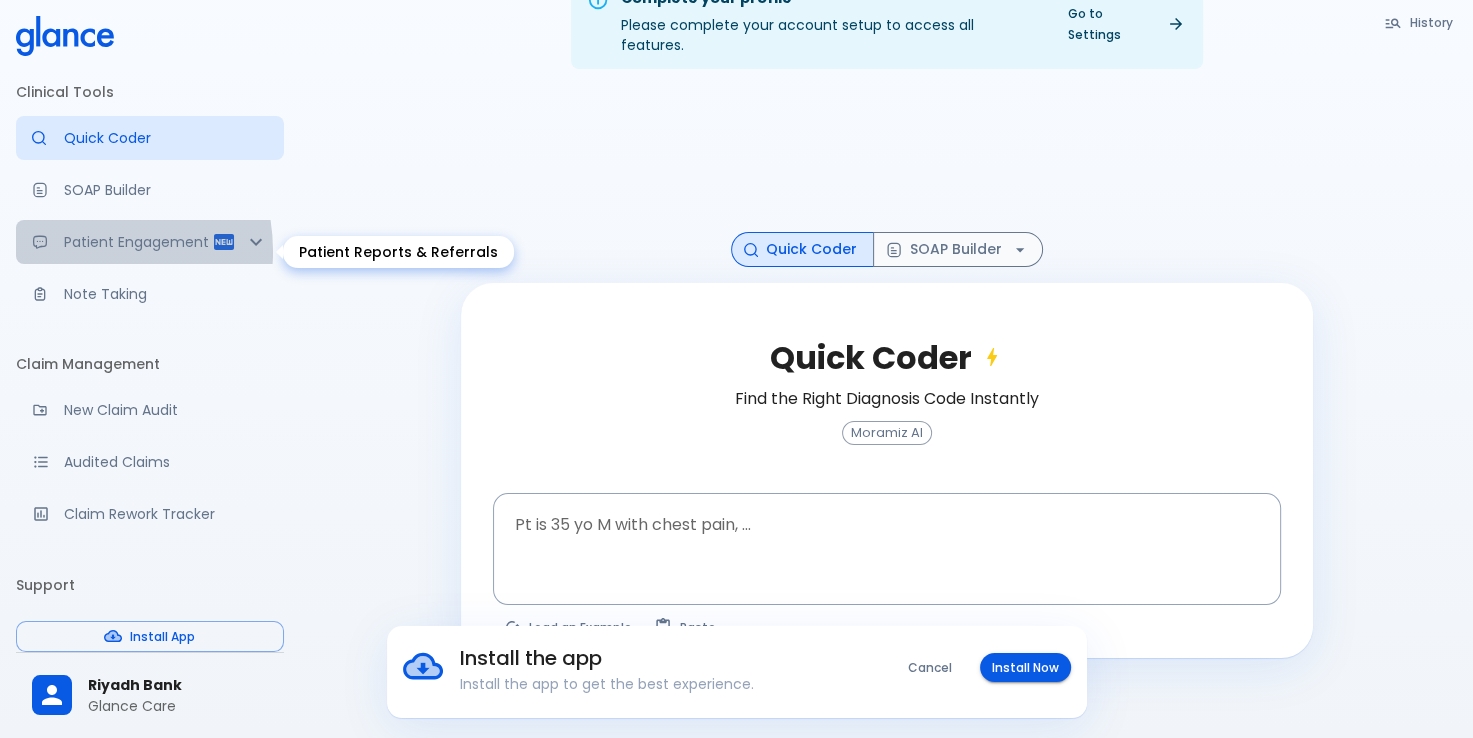 click on "Patient Engagement" at bounding box center [138, 242] 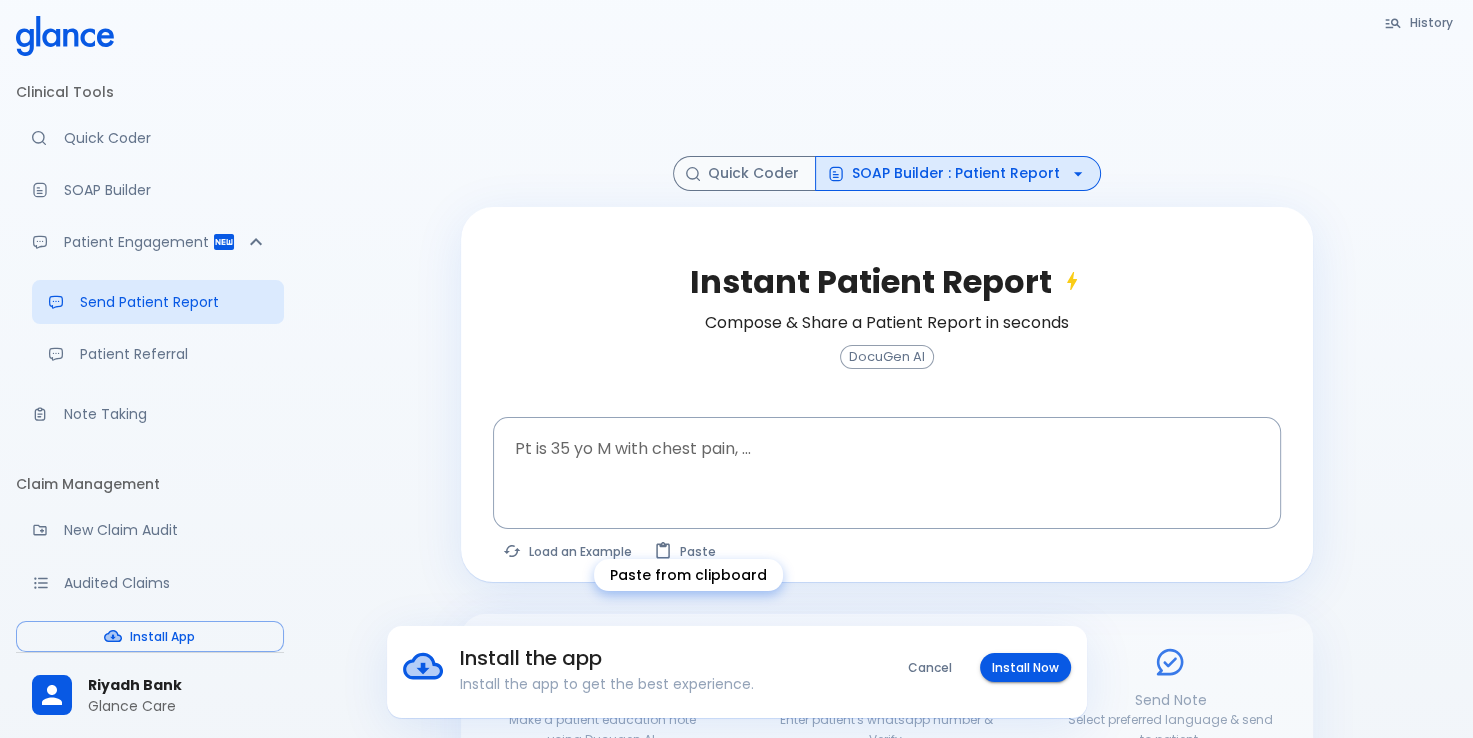 scroll, scrollTop: 204, scrollLeft: 0, axis: vertical 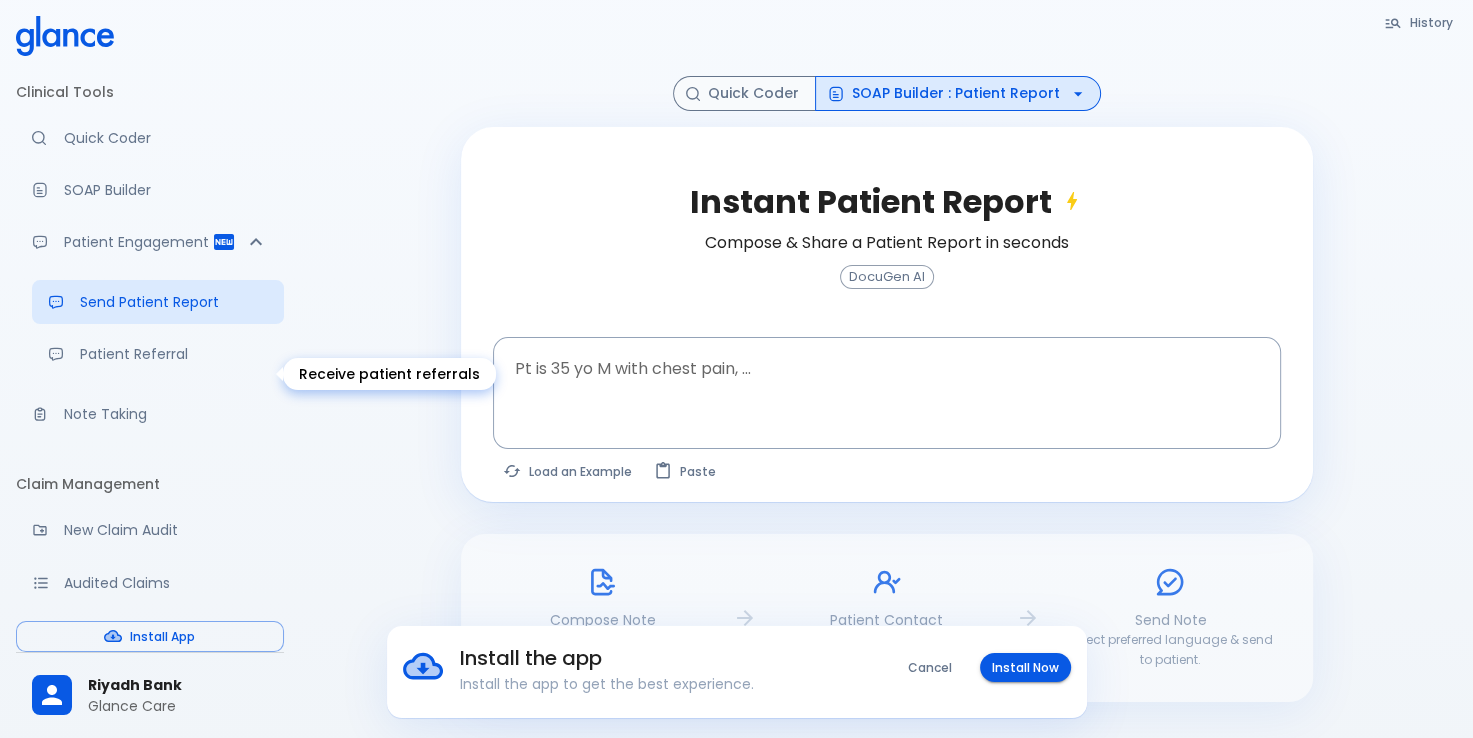 click on "Patient Referral" at bounding box center (174, 354) 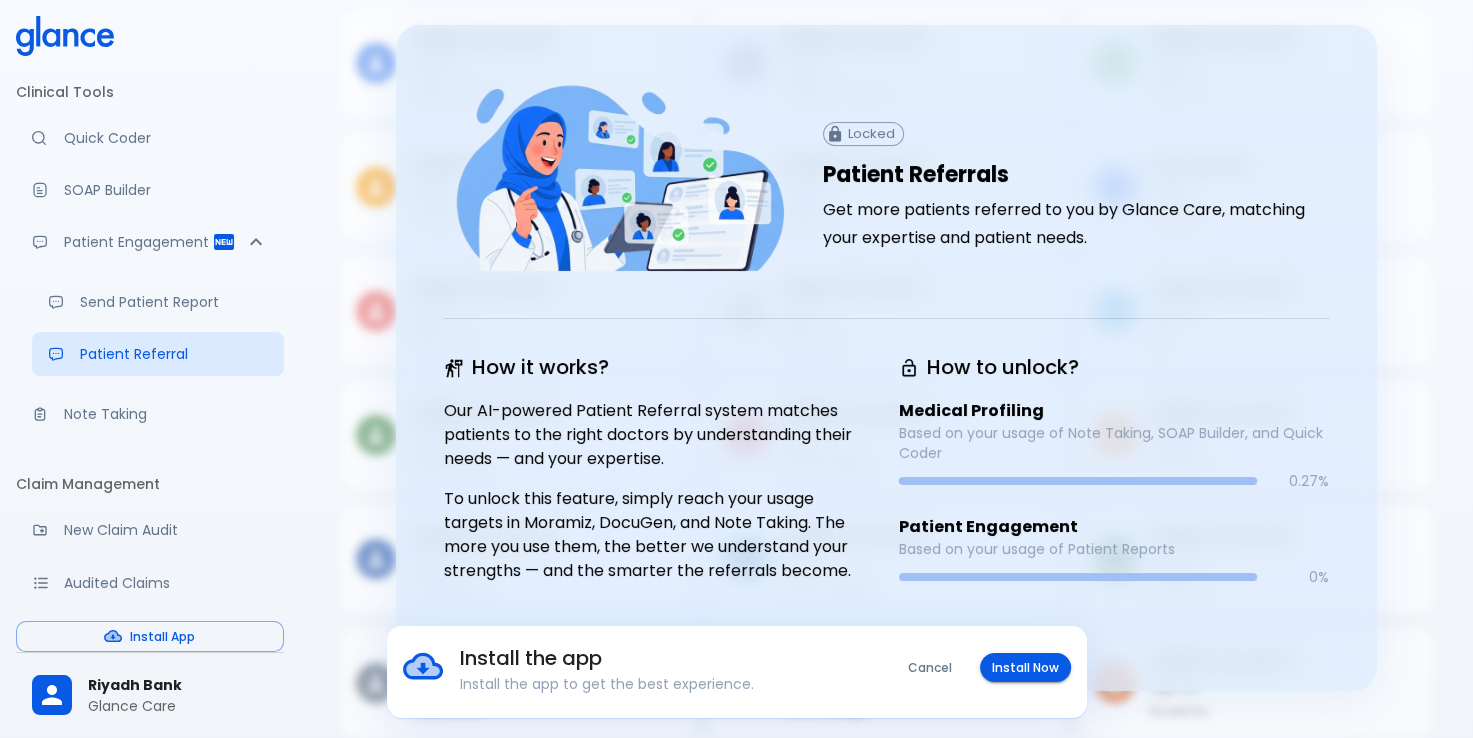 scroll, scrollTop: 198, scrollLeft: 0, axis: vertical 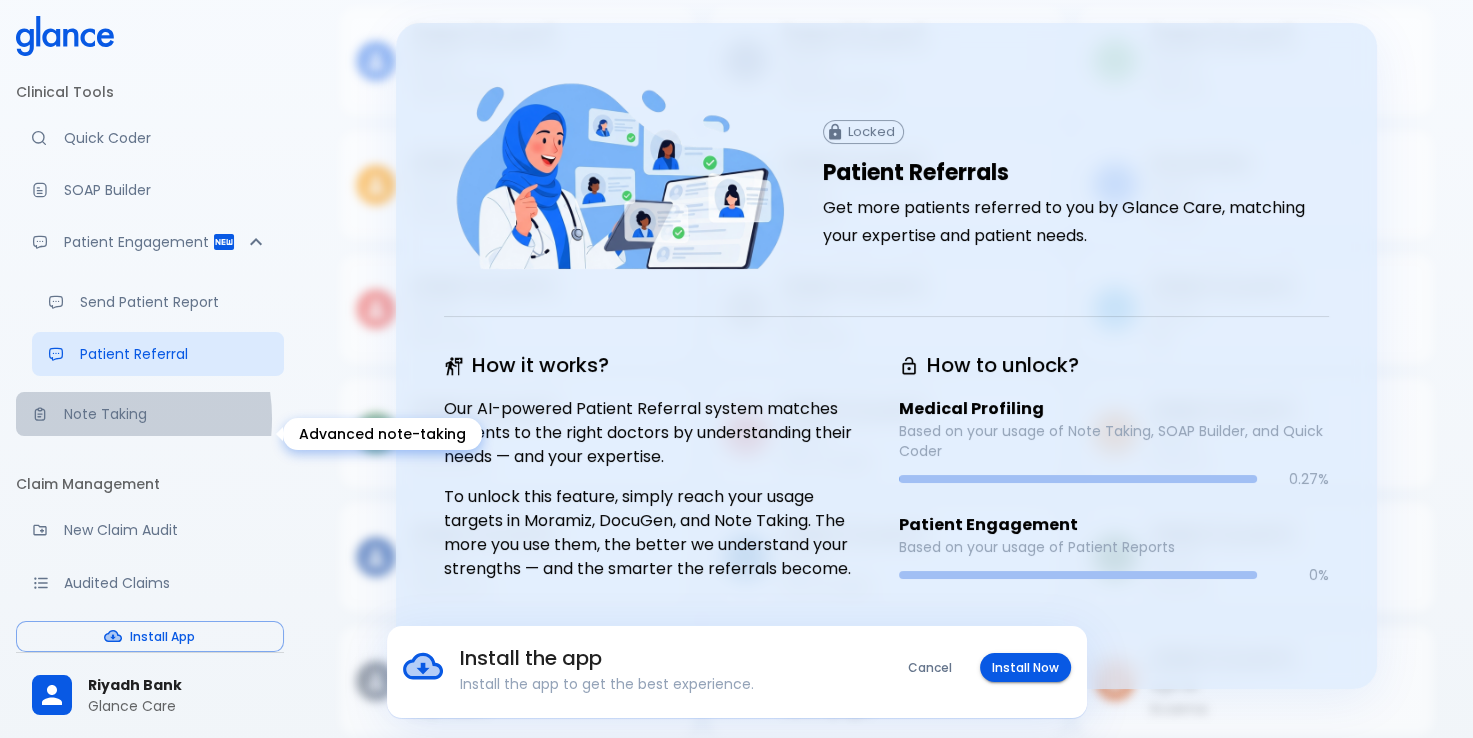 click on "Note Taking" at bounding box center (166, 414) 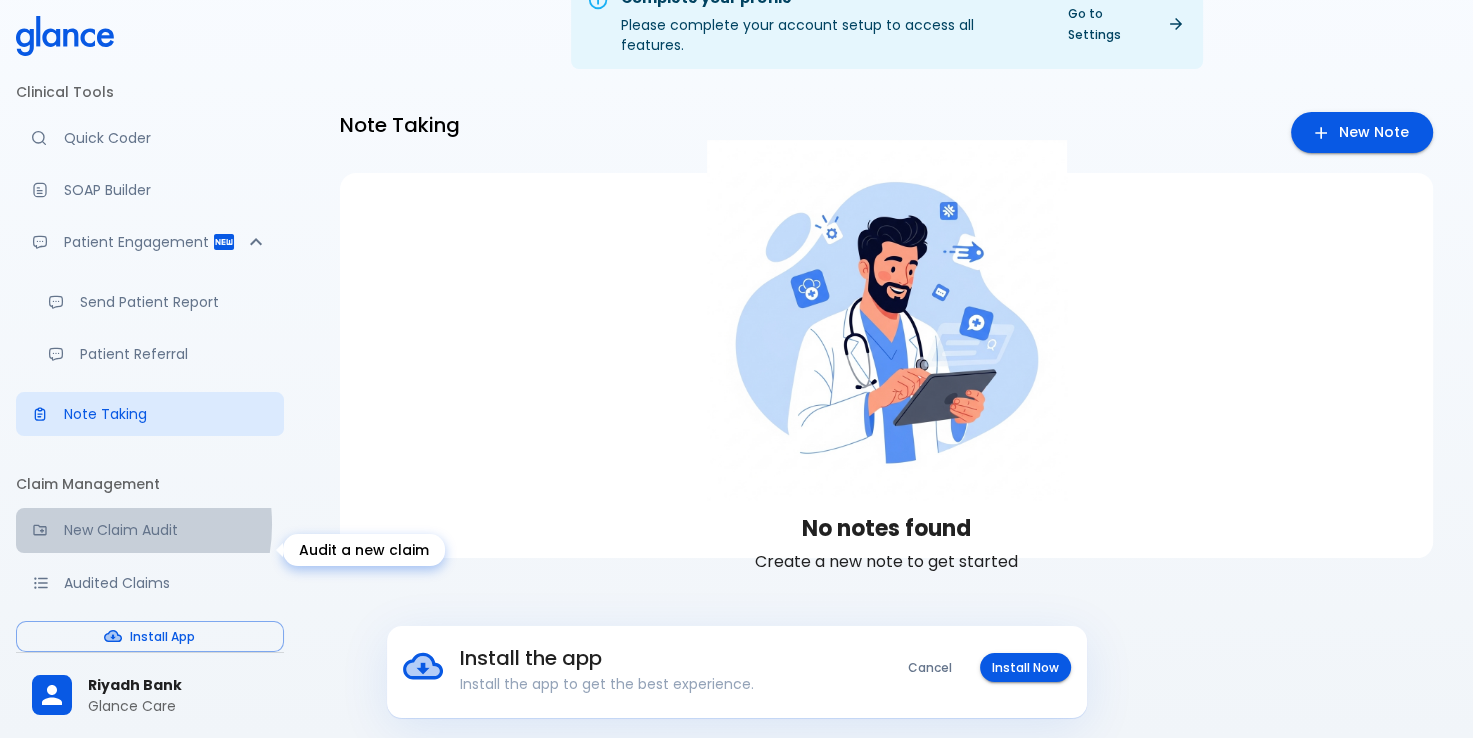 click on "New Claim Audit" at bounding box center [166, 530] 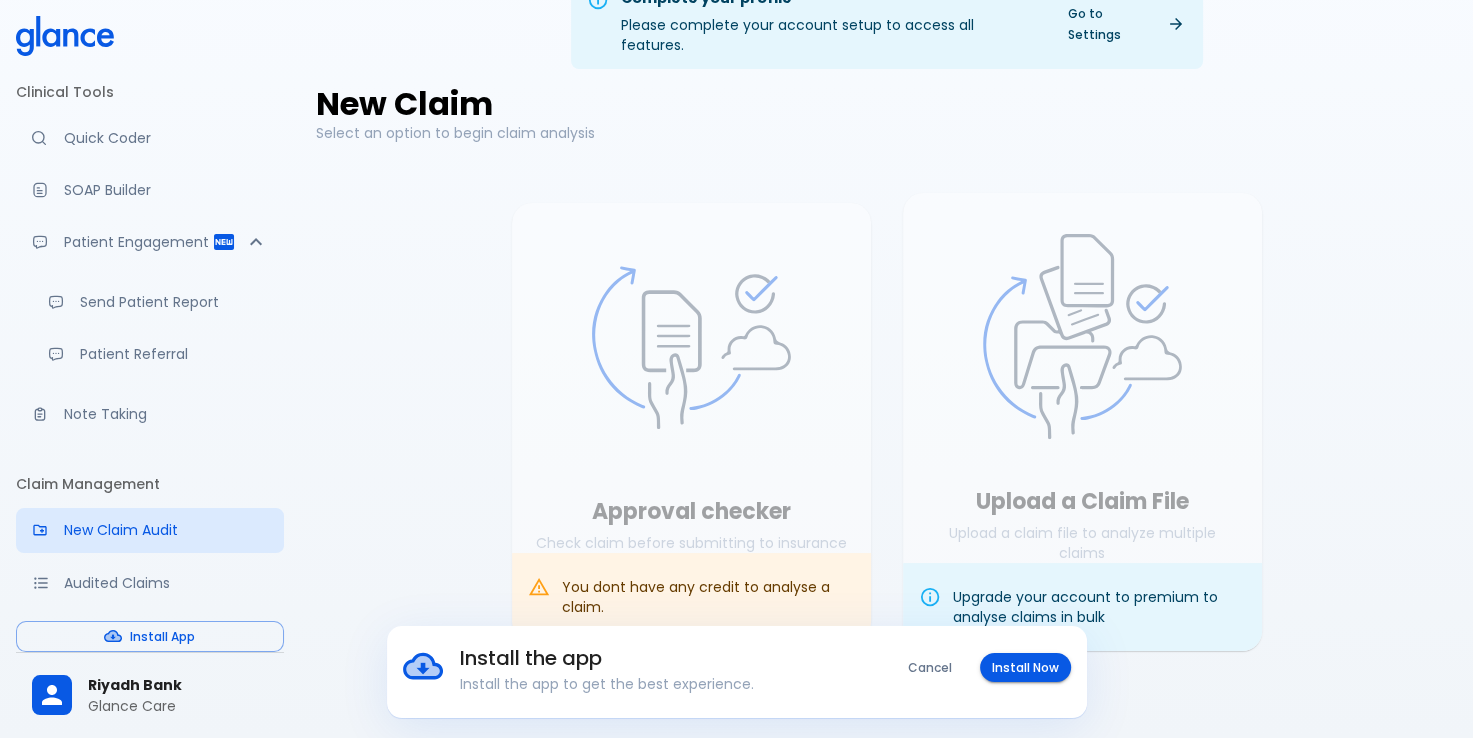 click on "Cancel" at bounding box center [930, 667] 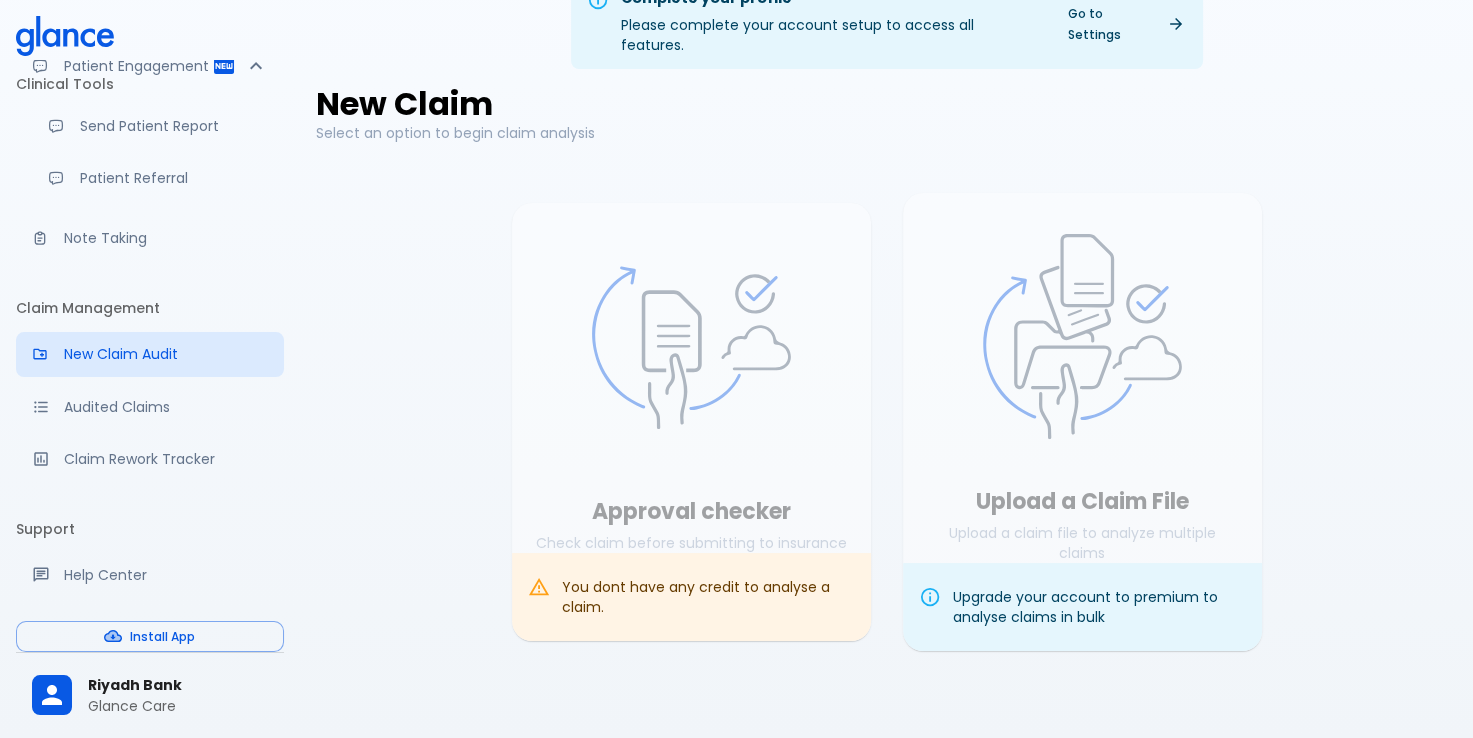 scroll, scrollTop: 409, scrollLeft: 0, axis: vertical 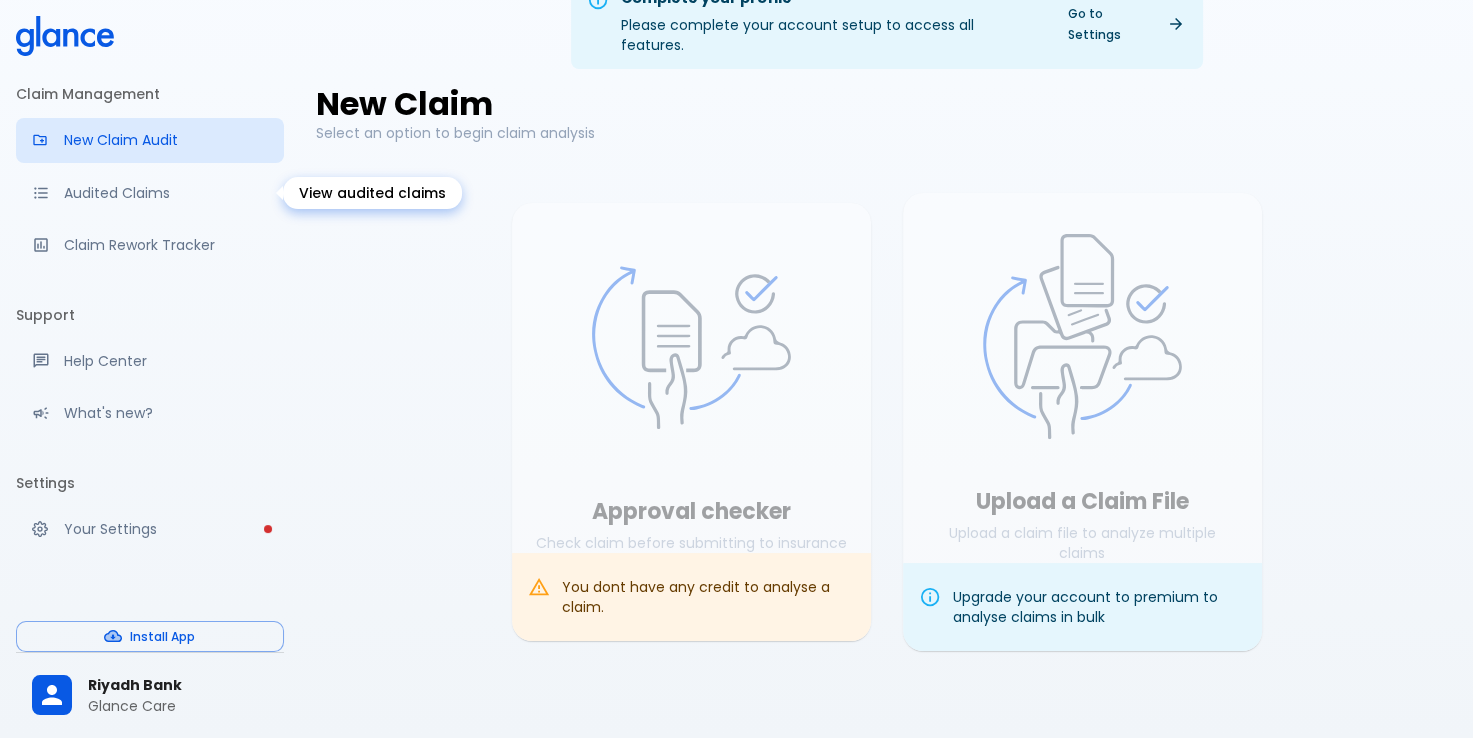 click on "Audited Claims" at bounding box center (150, 193) 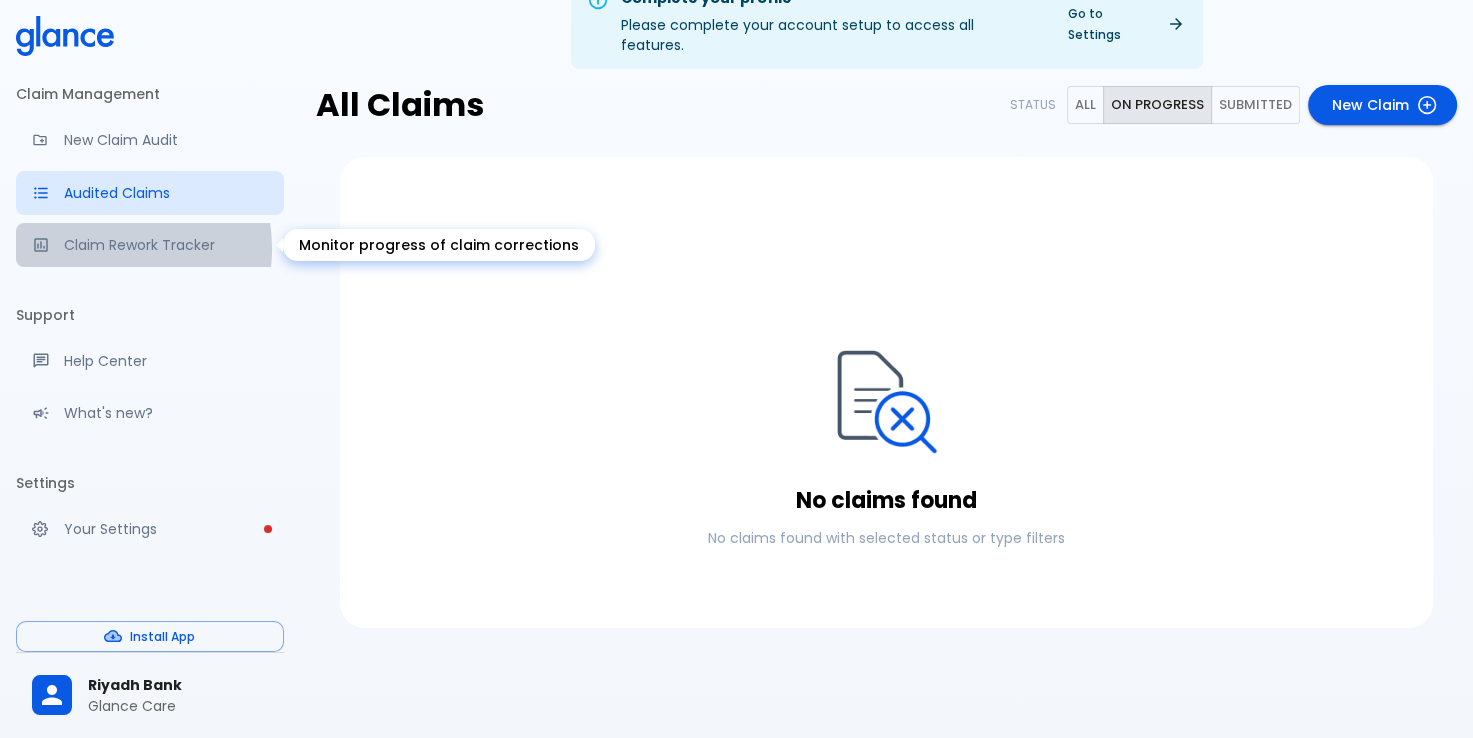 click on "Claim Rework Tracker" at bounding box center [166, 245] 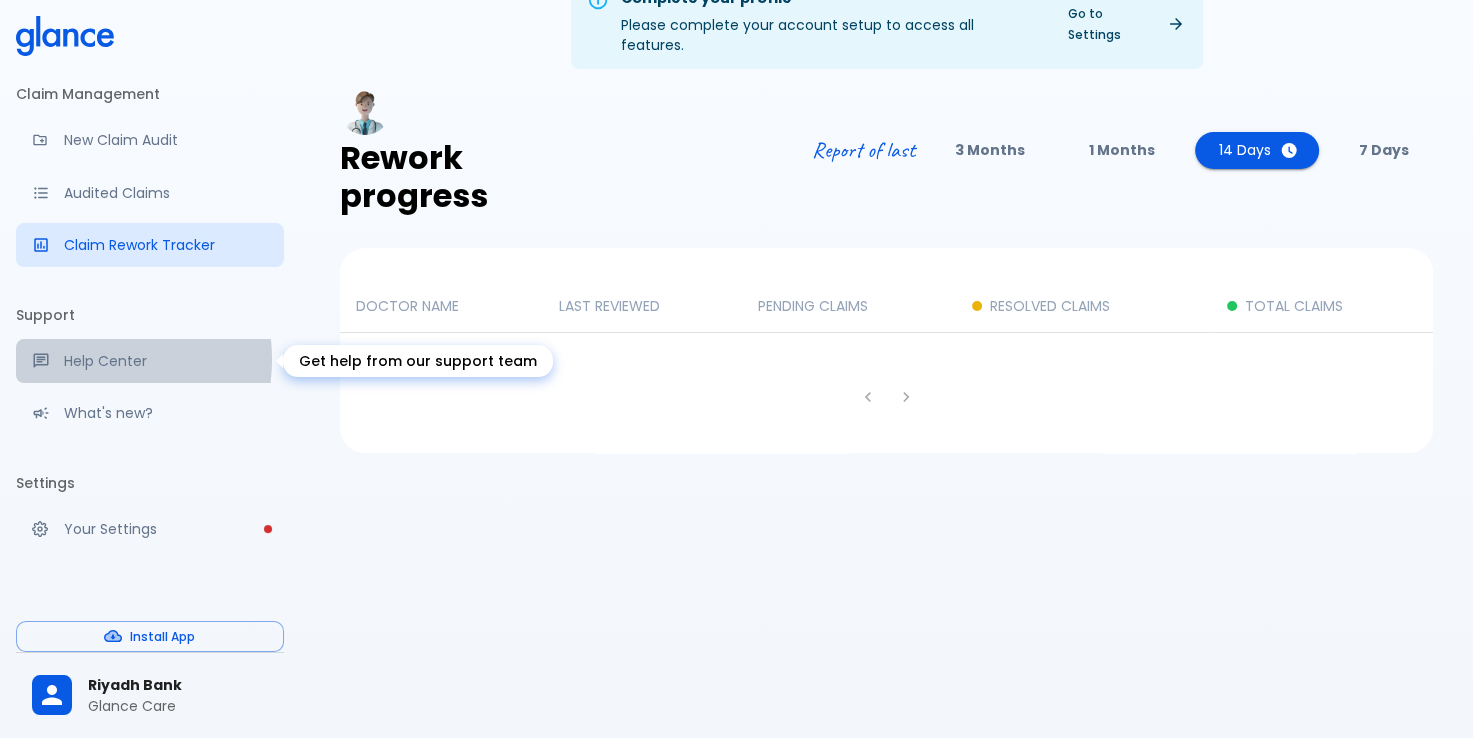 click on "Help Center" at bounding box center (166, 361) 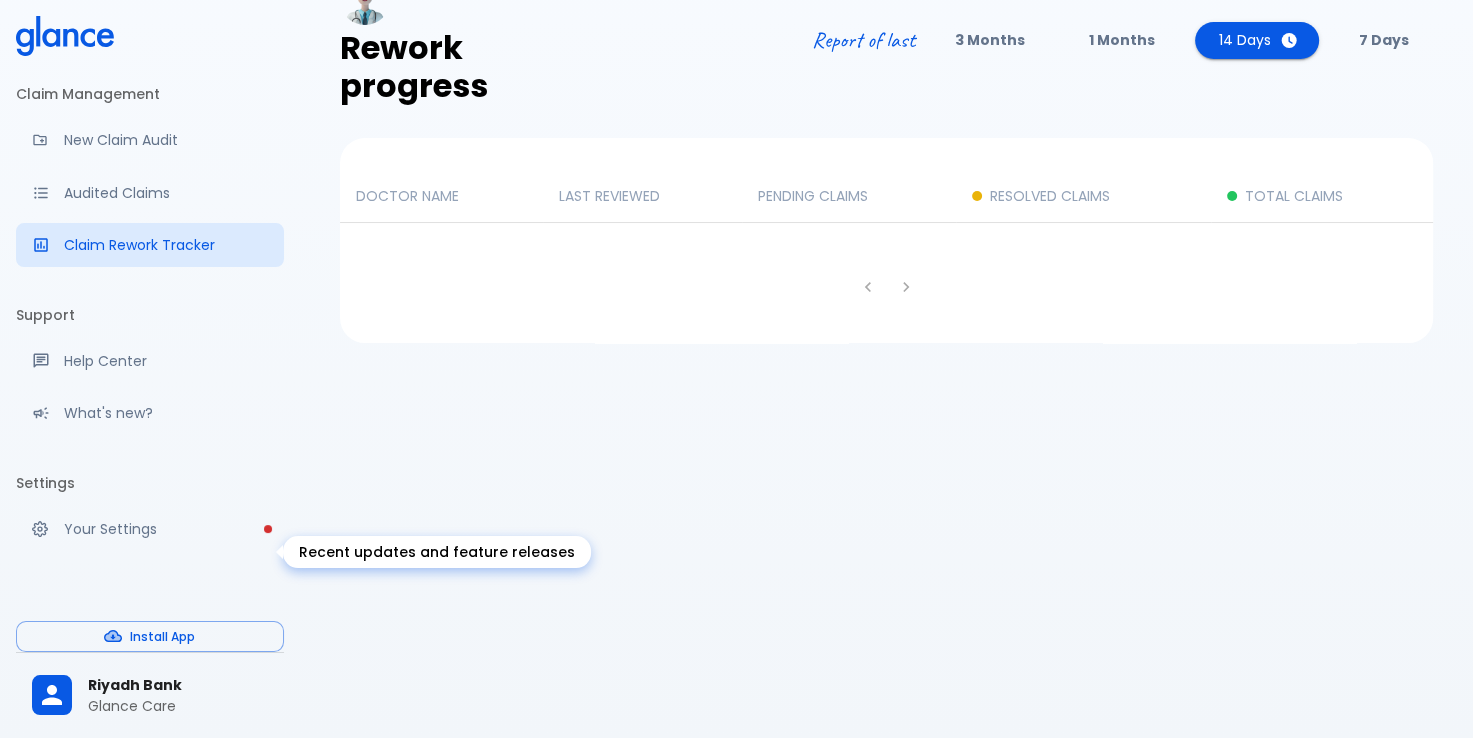 scroll, scrollTop: 314, scrollLeft: 0, axis: vertical 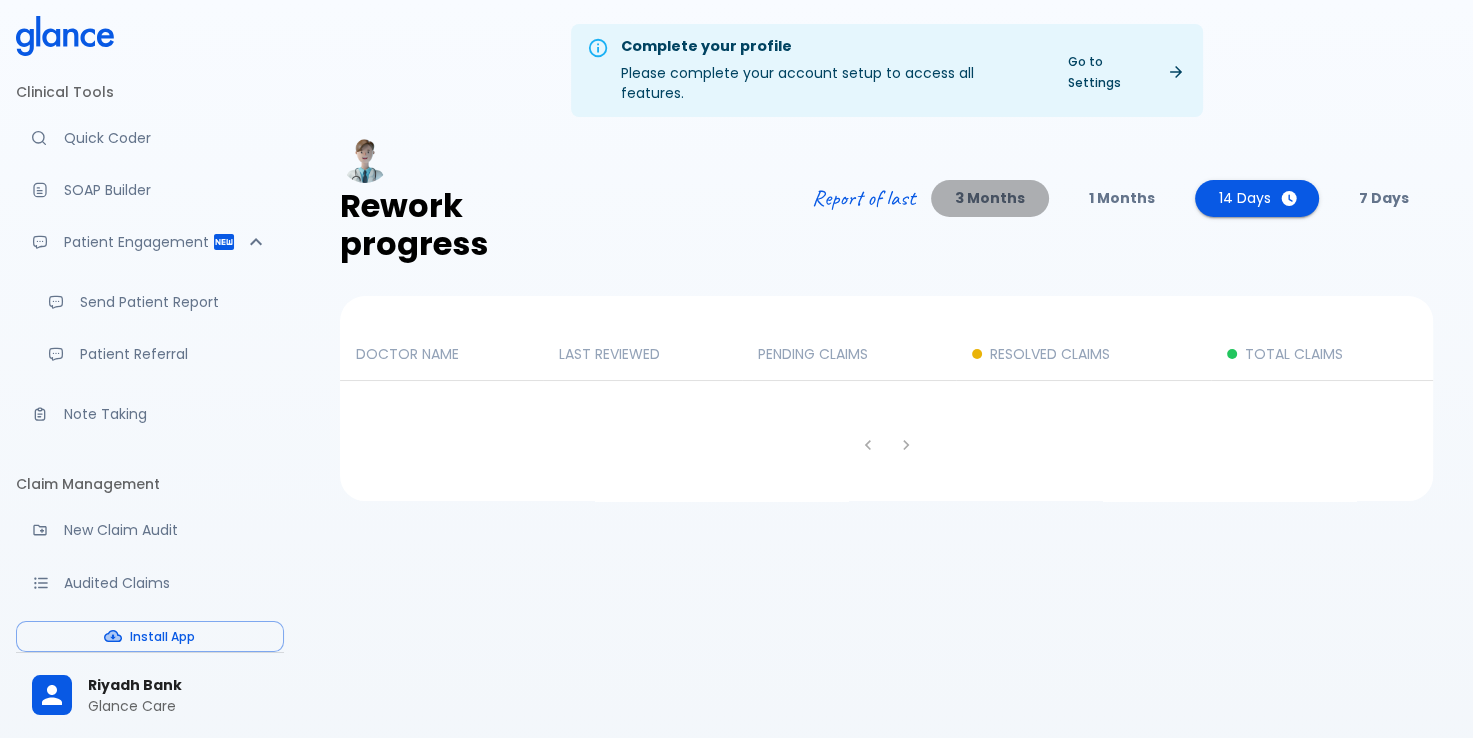click on "3 Months" at bounding box center (990, 198) 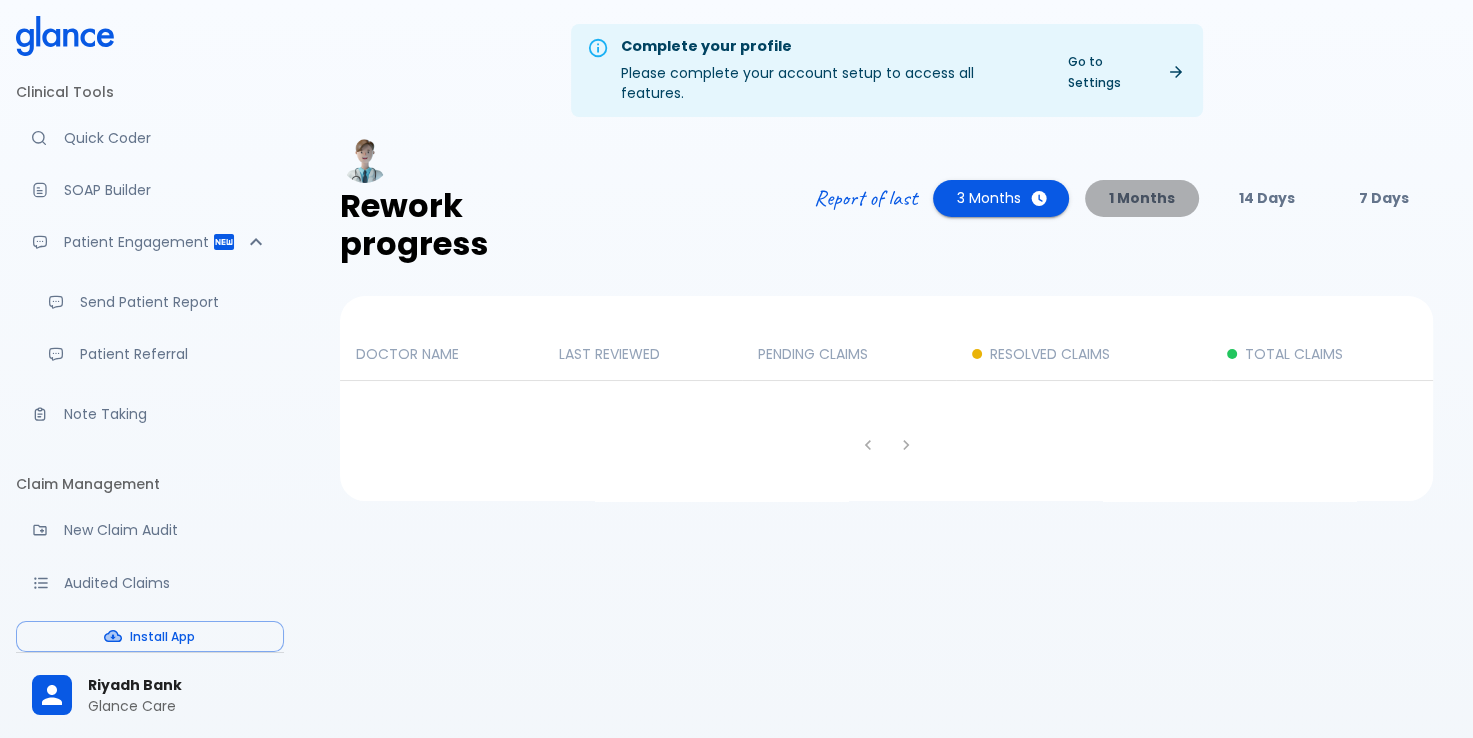 click on "1 Months" at bounding box center [1142, 198] 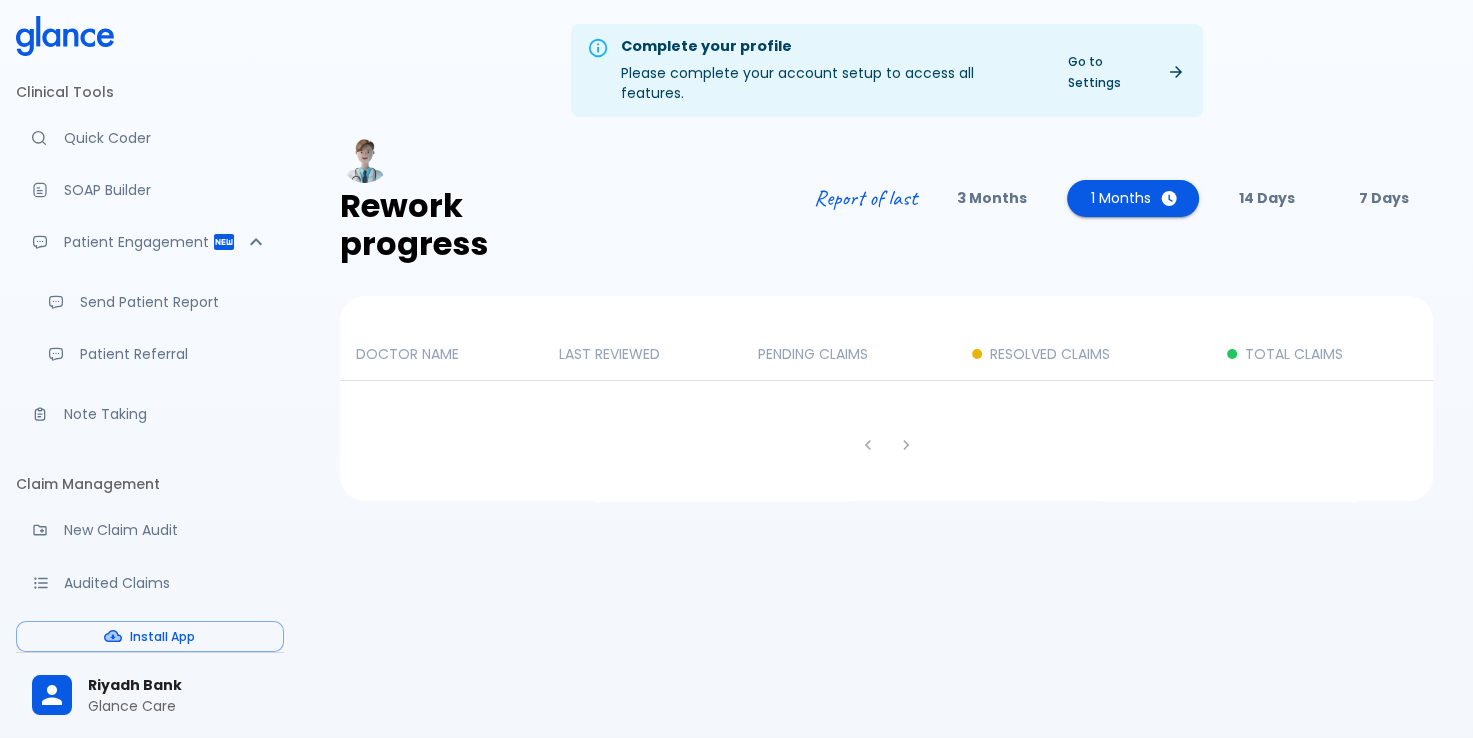 click on "14 Days" at bounding box center (1267, 198) 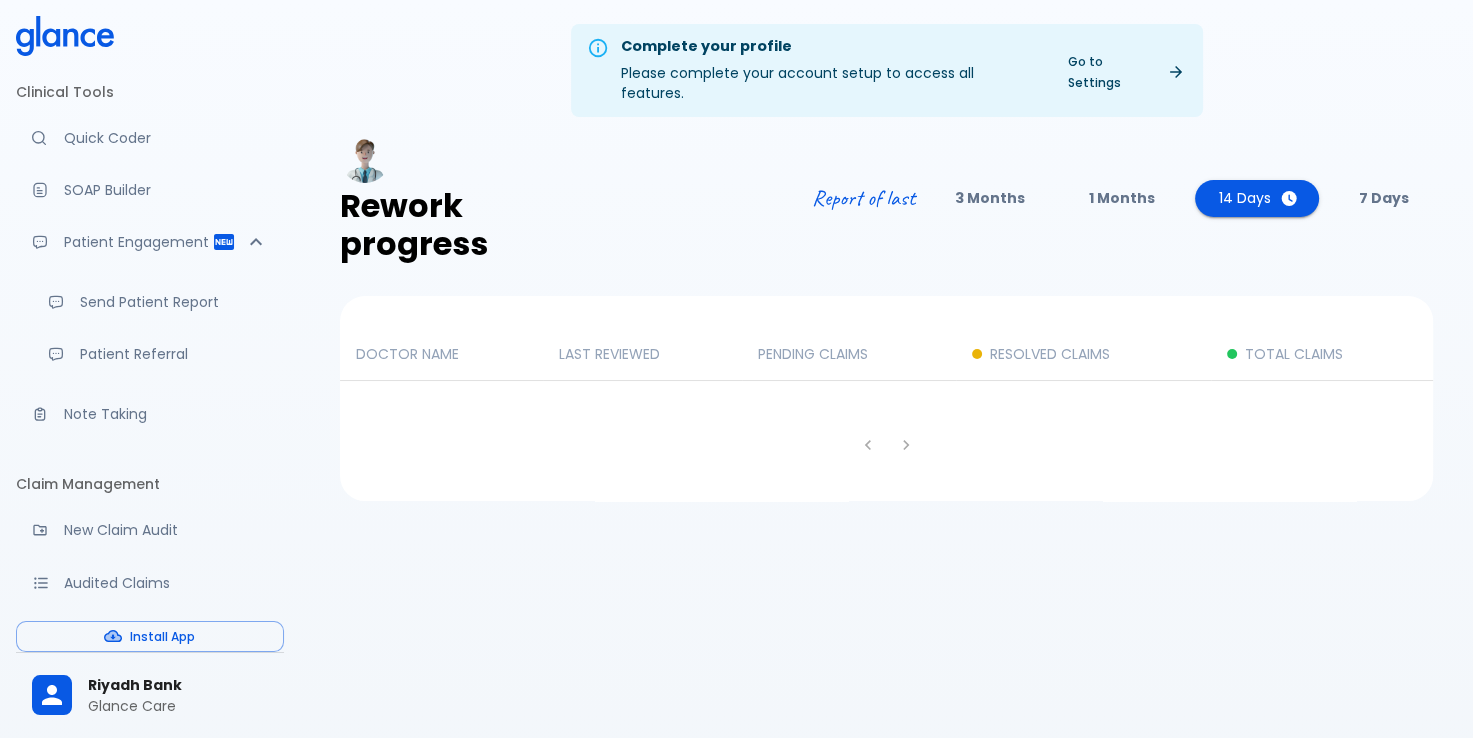 click on "7 Days" at bounding box center (1384, 198) 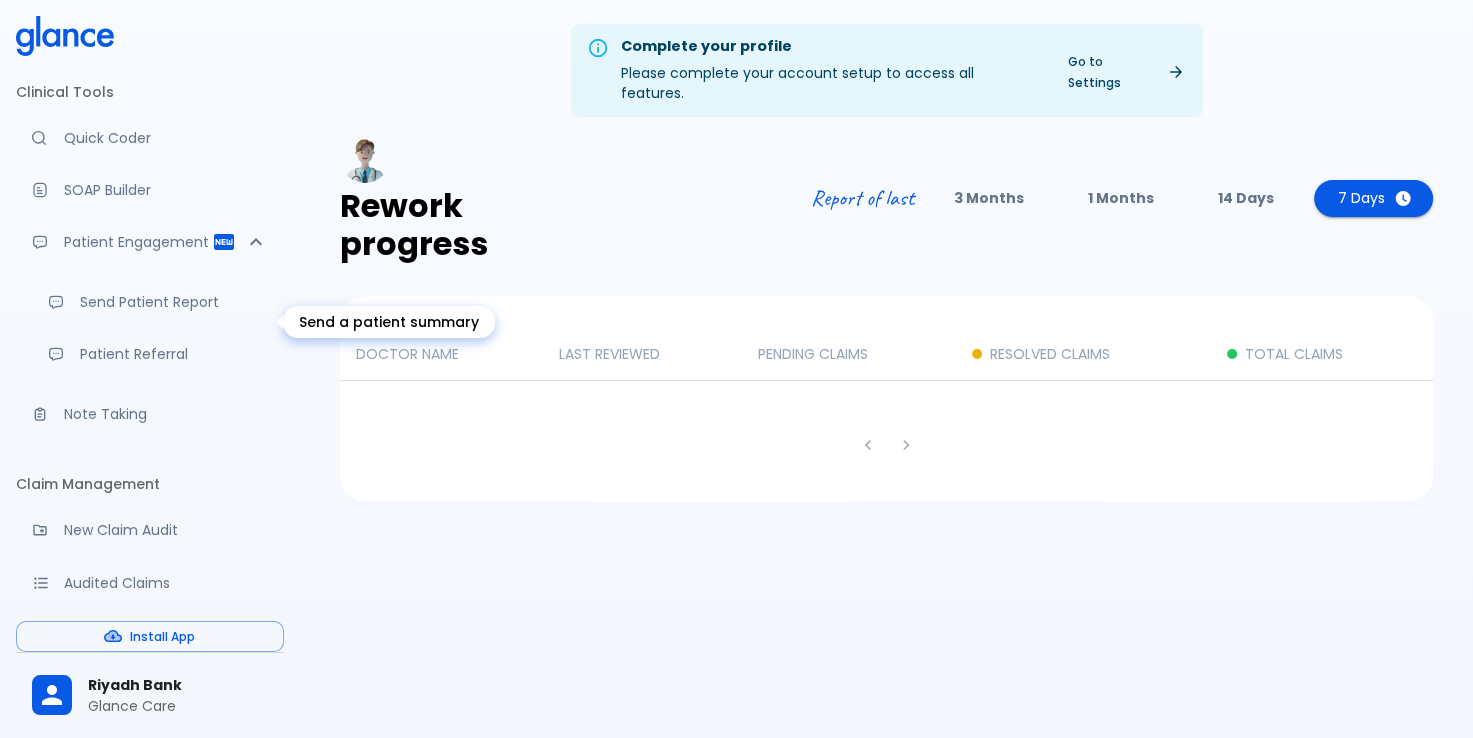 click on "Send Patient Report" at bounding box center (174, 302) 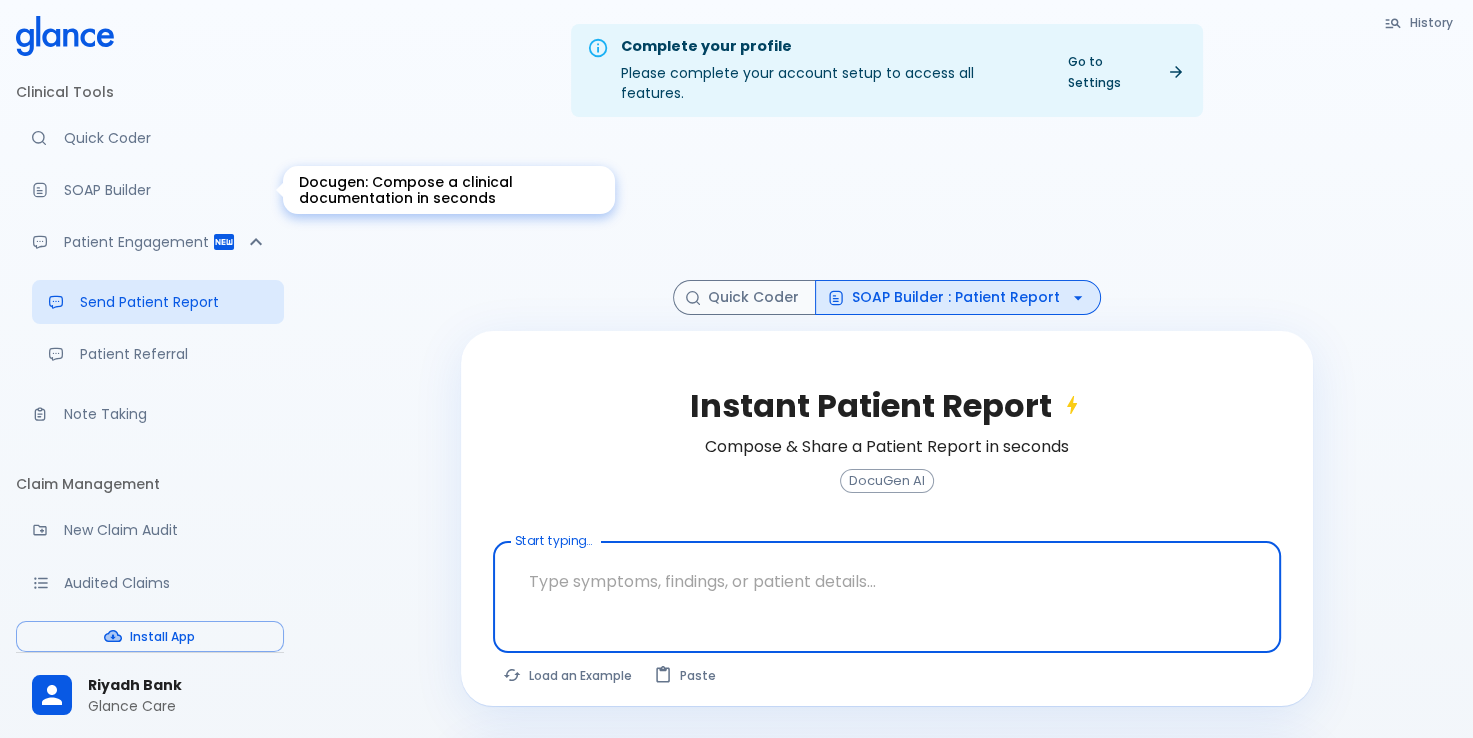 click on "SOAP Builder" at bounding box center [166, 190] 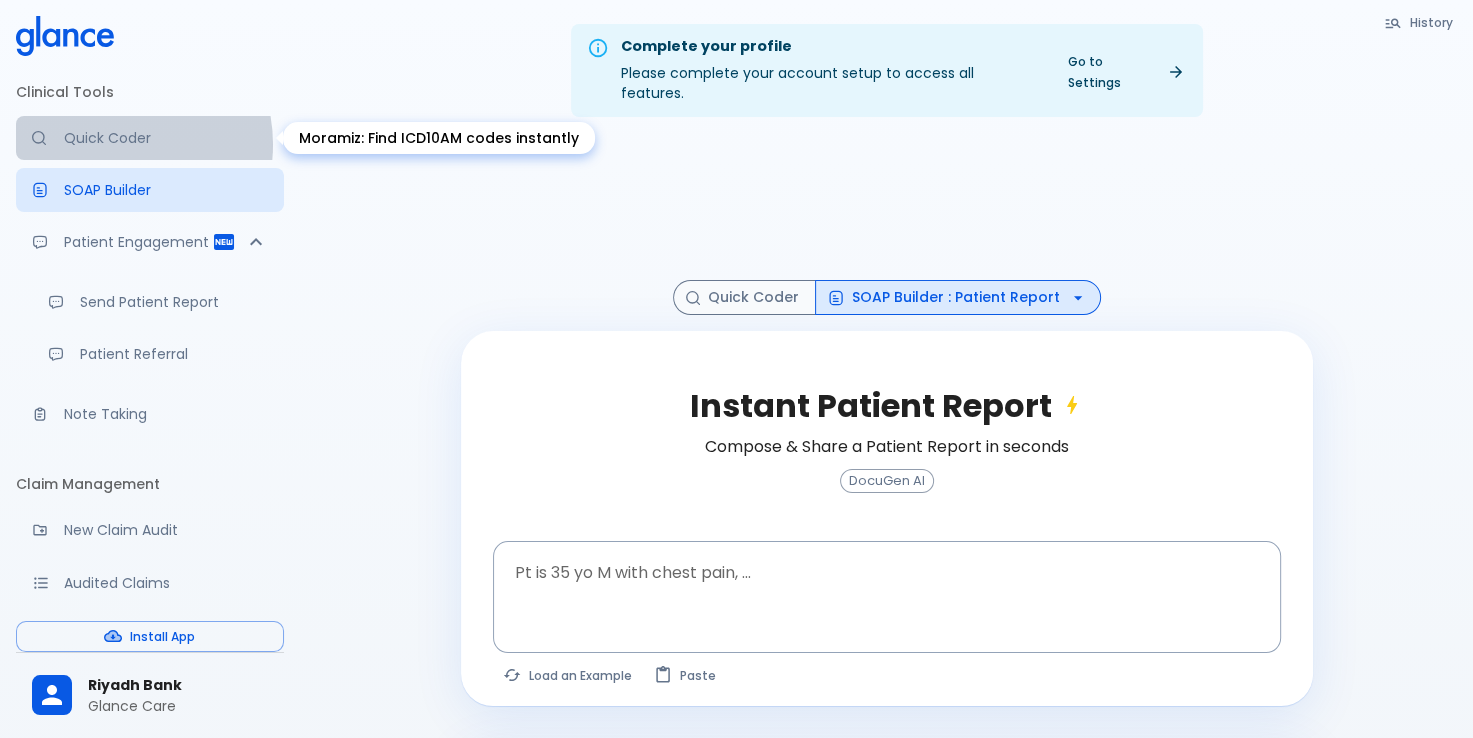 click on "Quick Coder" at bounding box center (166, 138) 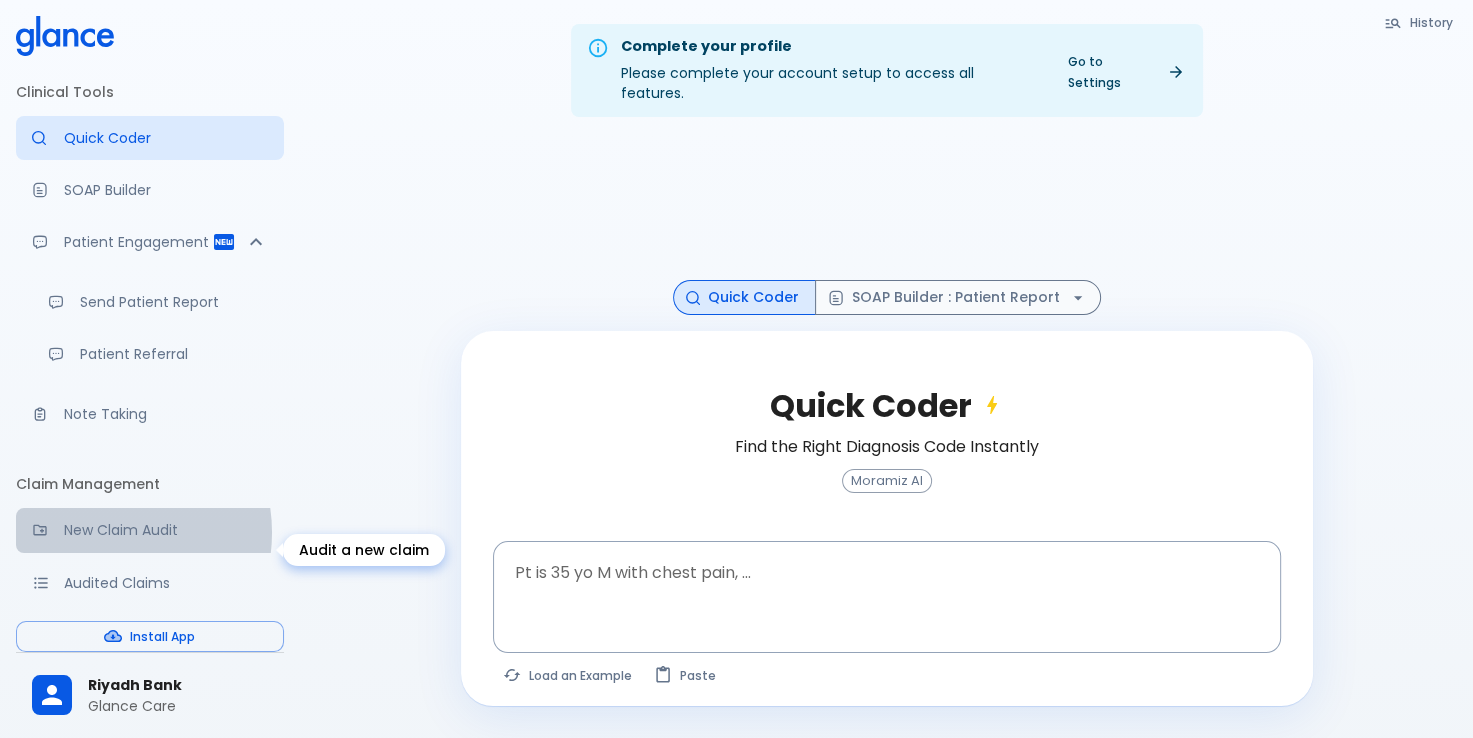 click on "New Claim Audit" at bounding box center [166, 530] 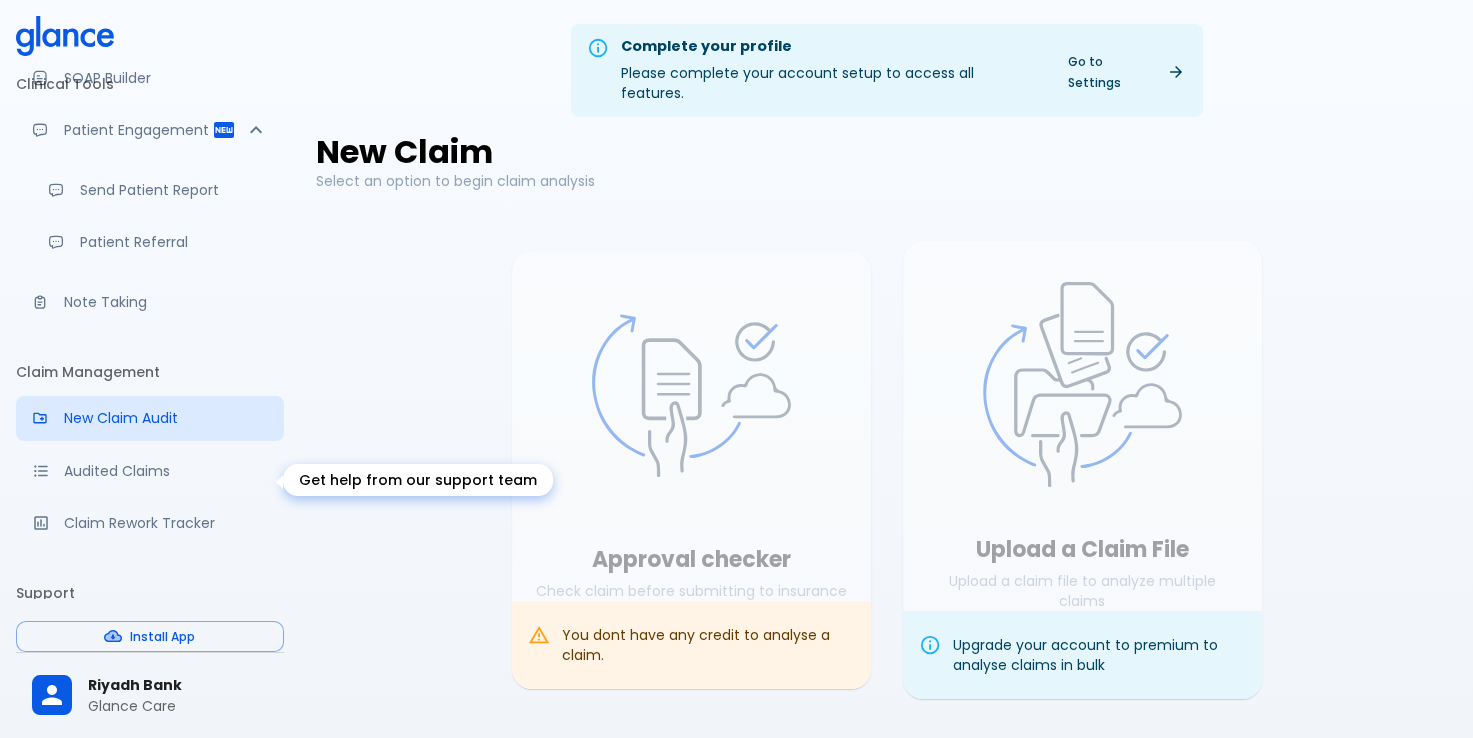 scroll, scrollTop: 300, scrollLeft: 0, axis: vertical 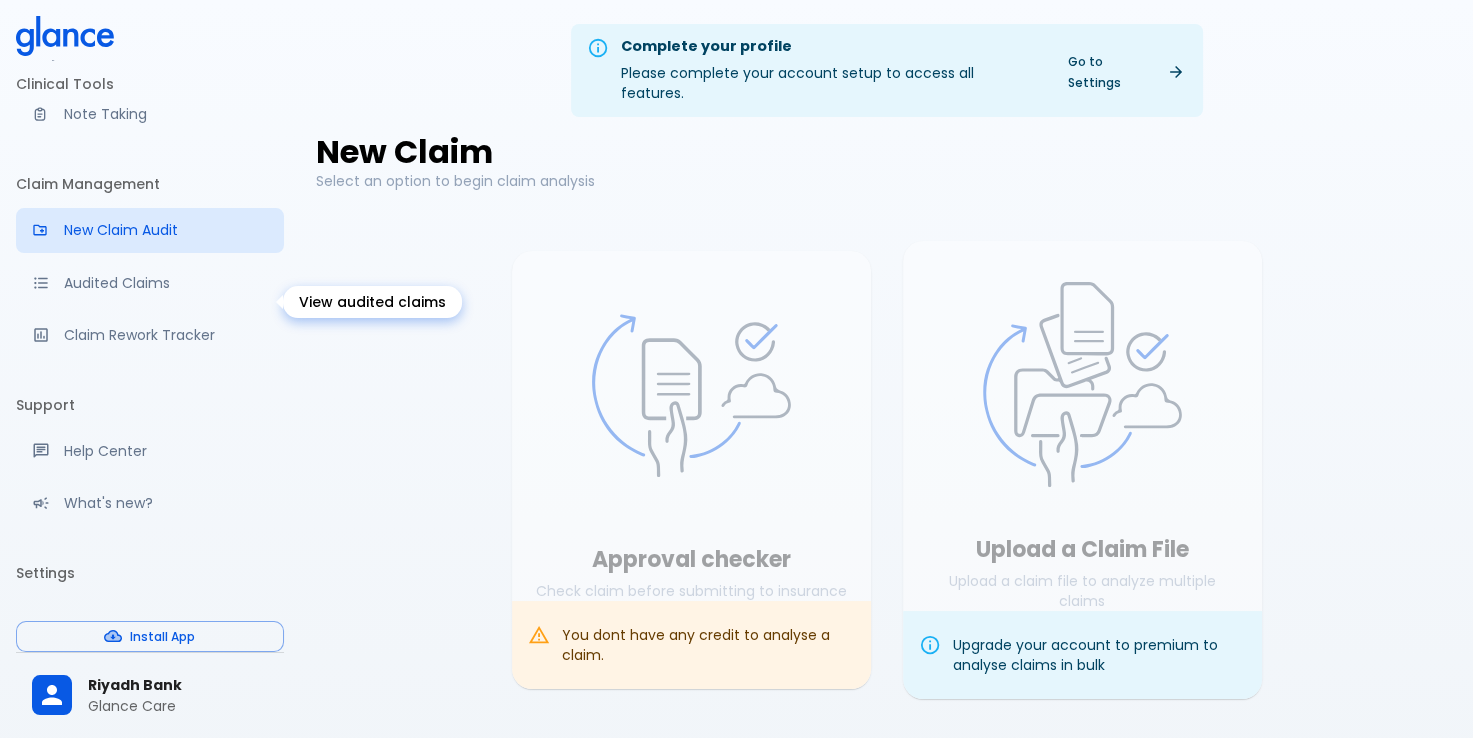 click on "Audited Claims" at bounding box center (166, 283) 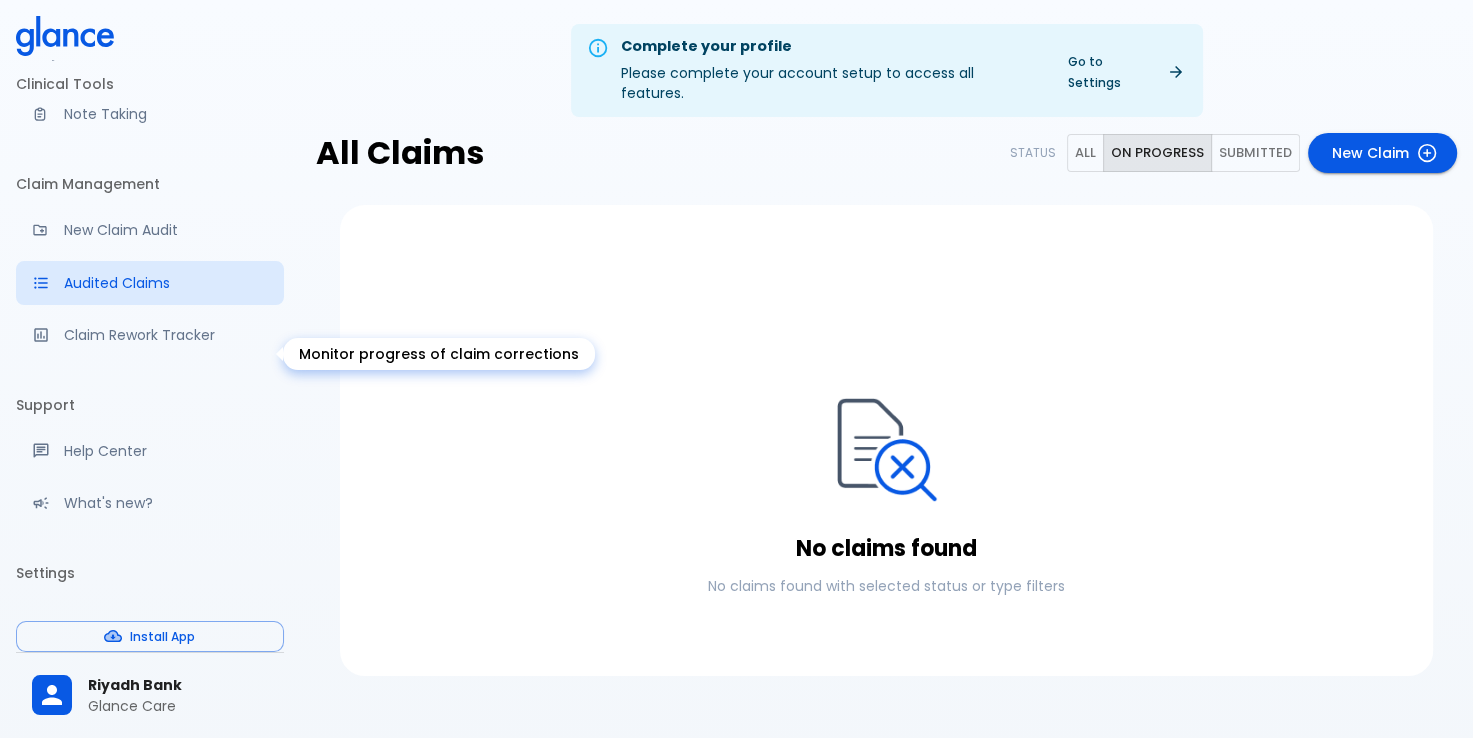 click on "Claim Rework Tracker" at bounding box center (166, 335) 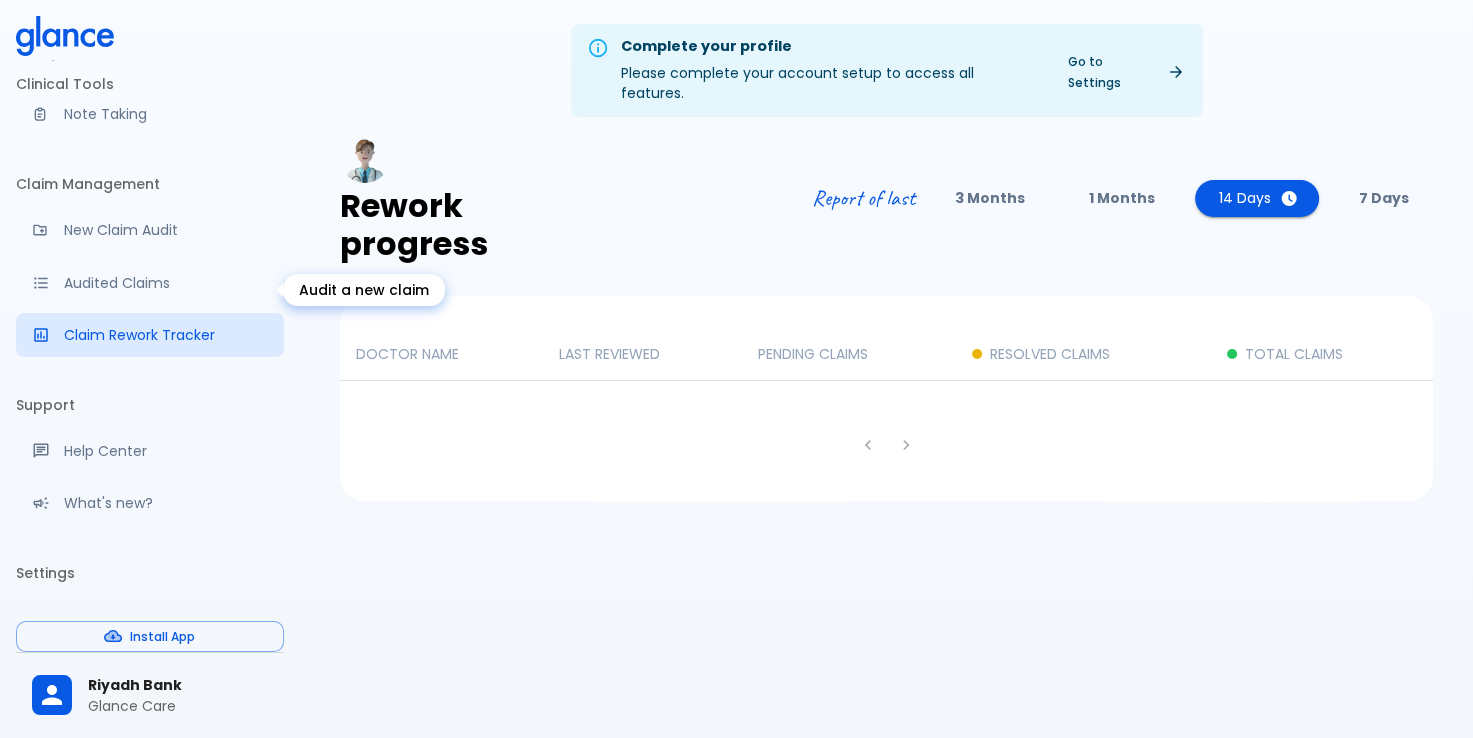 scroll, scrollTop: 0, scrollLeft: 0, axis: both 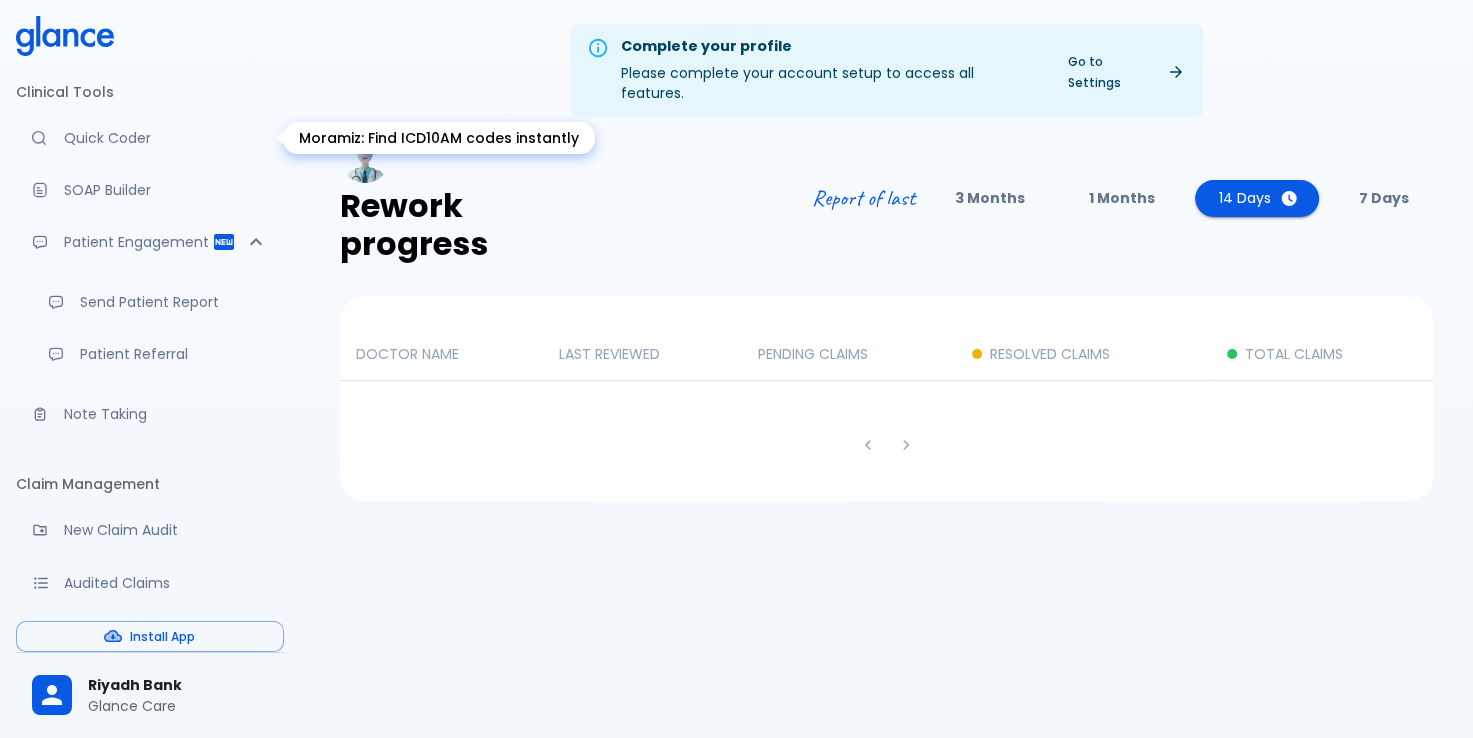 click on "Quick Coder" at bounding box center (150, 138) 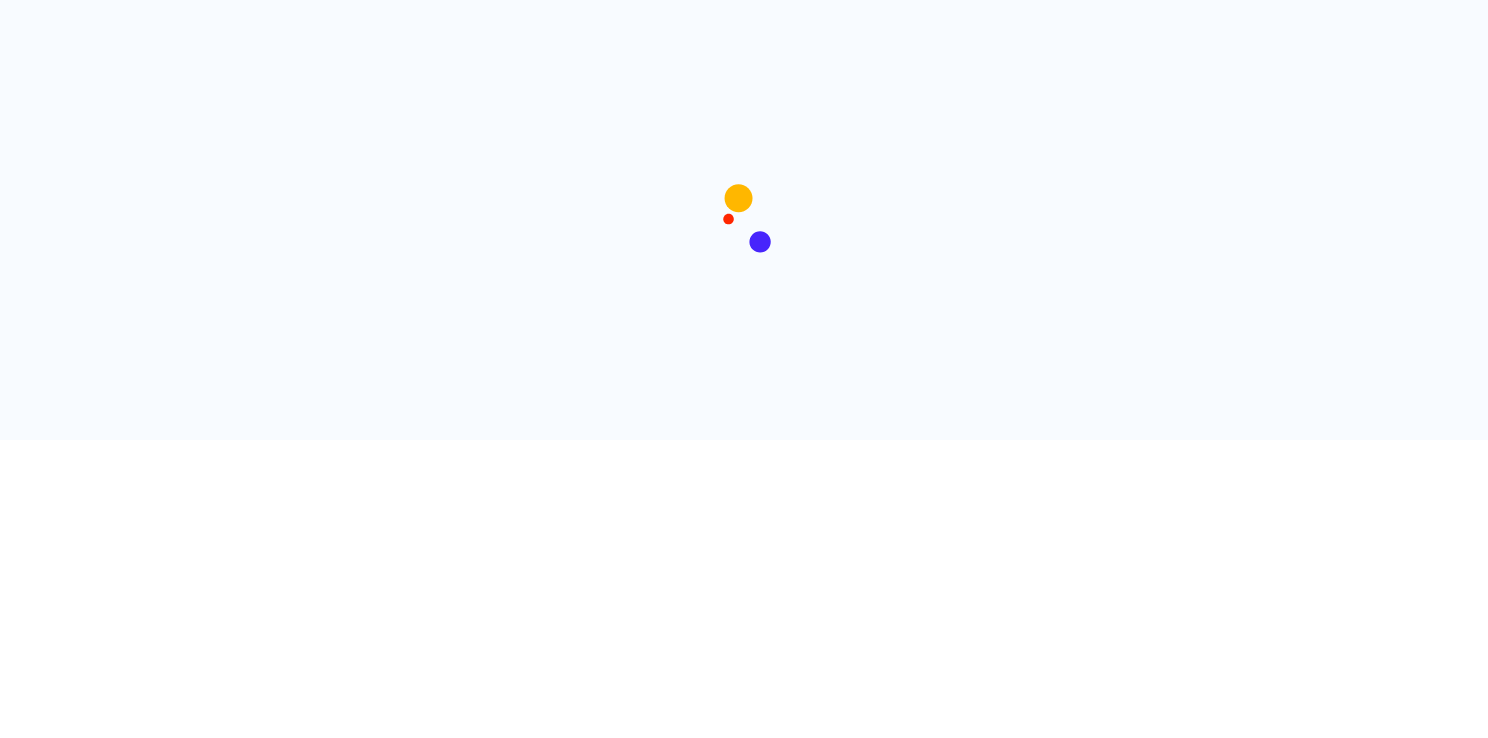 scroll, scrollTop: 0, scrollLeft: 0, axis: both 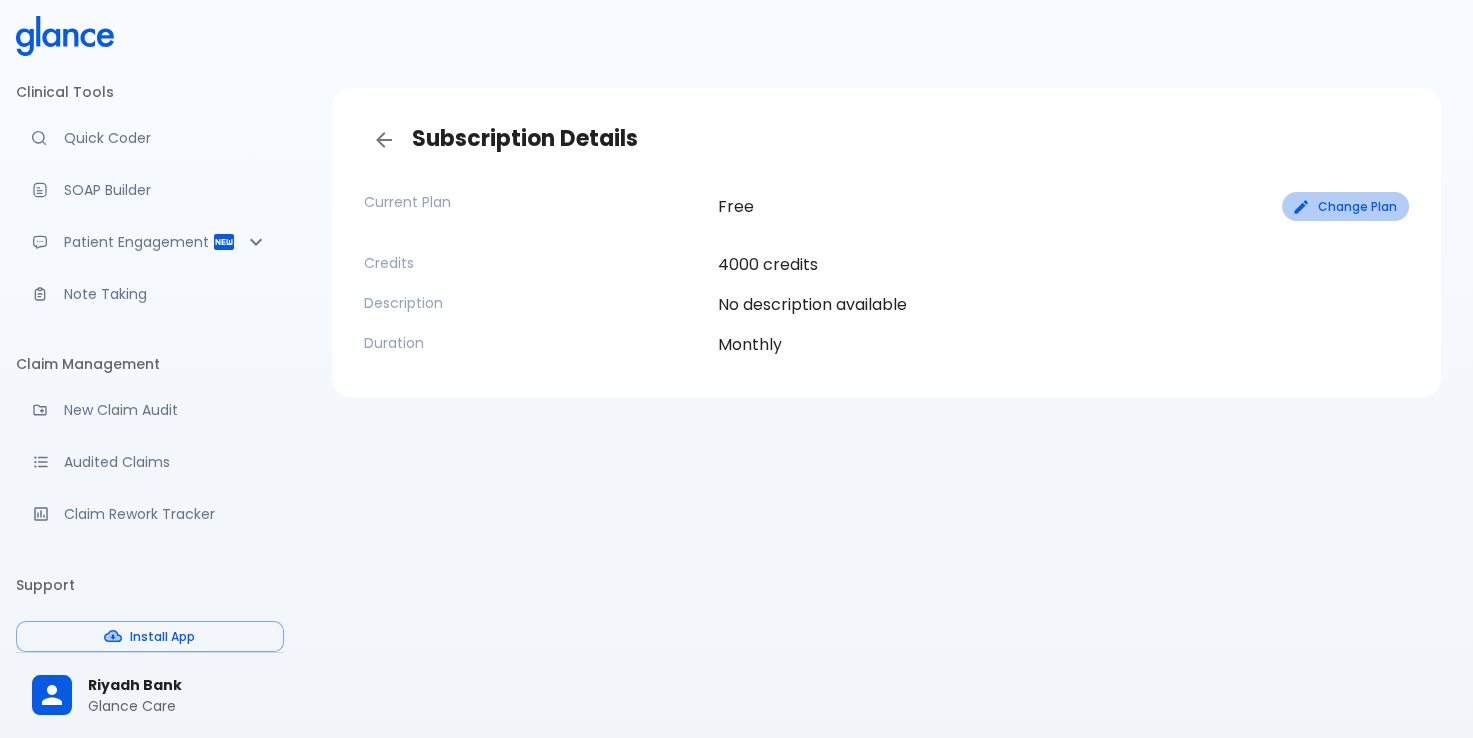 click on "Change Plan" at bounding box center (1345, 206) 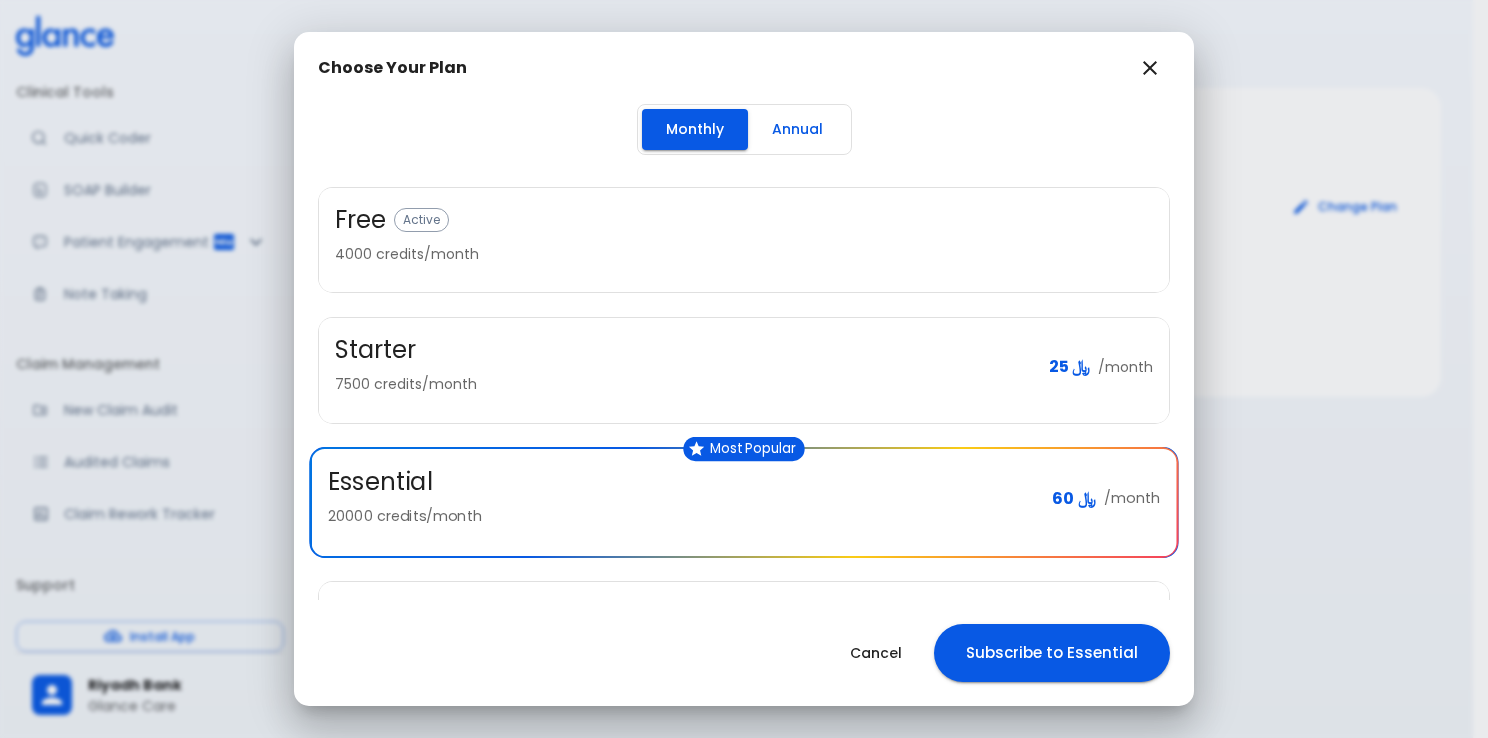 click on "Choose Your Plan Monthly Annual Free Active 4000 credits/month Starter 7500 credits/month ﷼   25 /month Most Popular Essential 20000 credits/month ﷼   60 /month Professional 45000 credits/month ﷼   120 /month Cancel Subscribe to Essential" at bounding box center (744, 369) 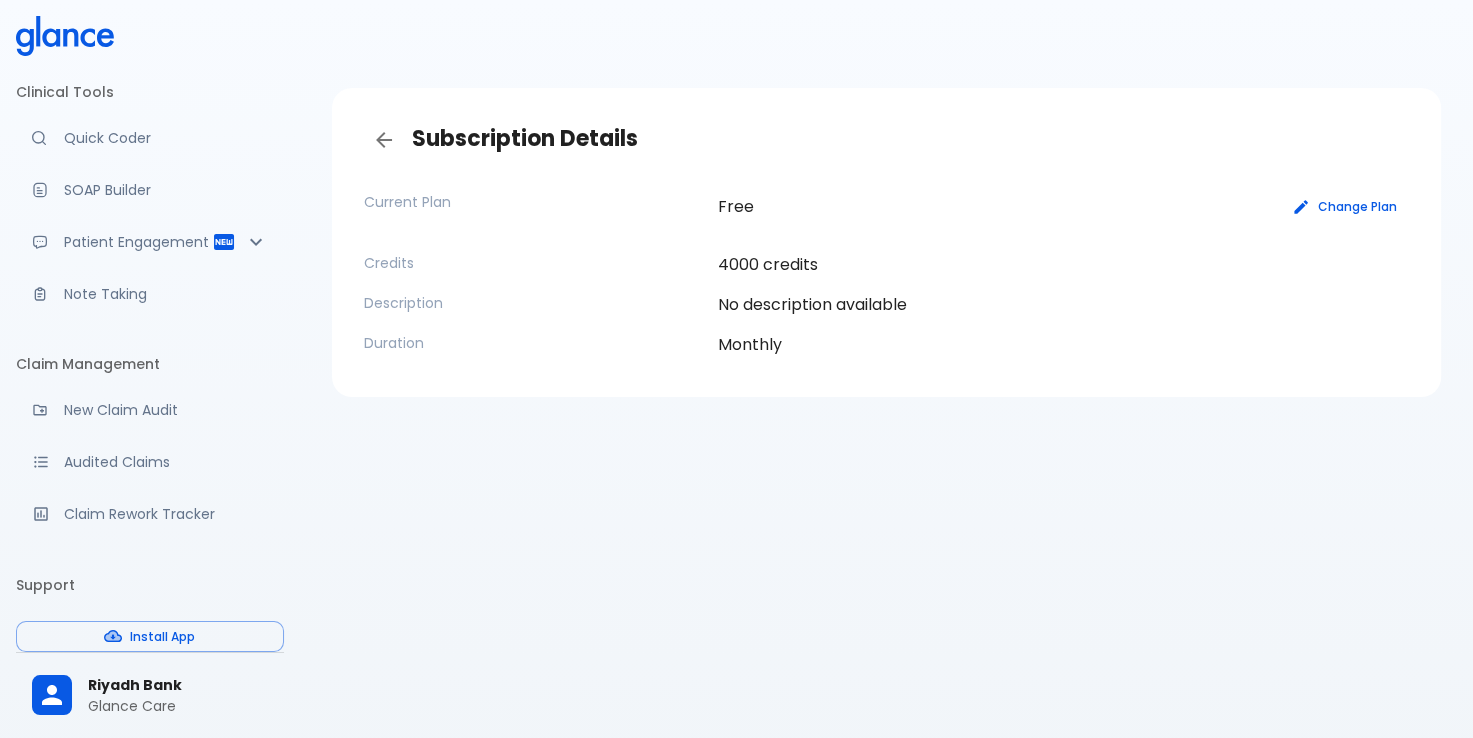 click on "Change Plan" at bounding box center (1345, 206) 